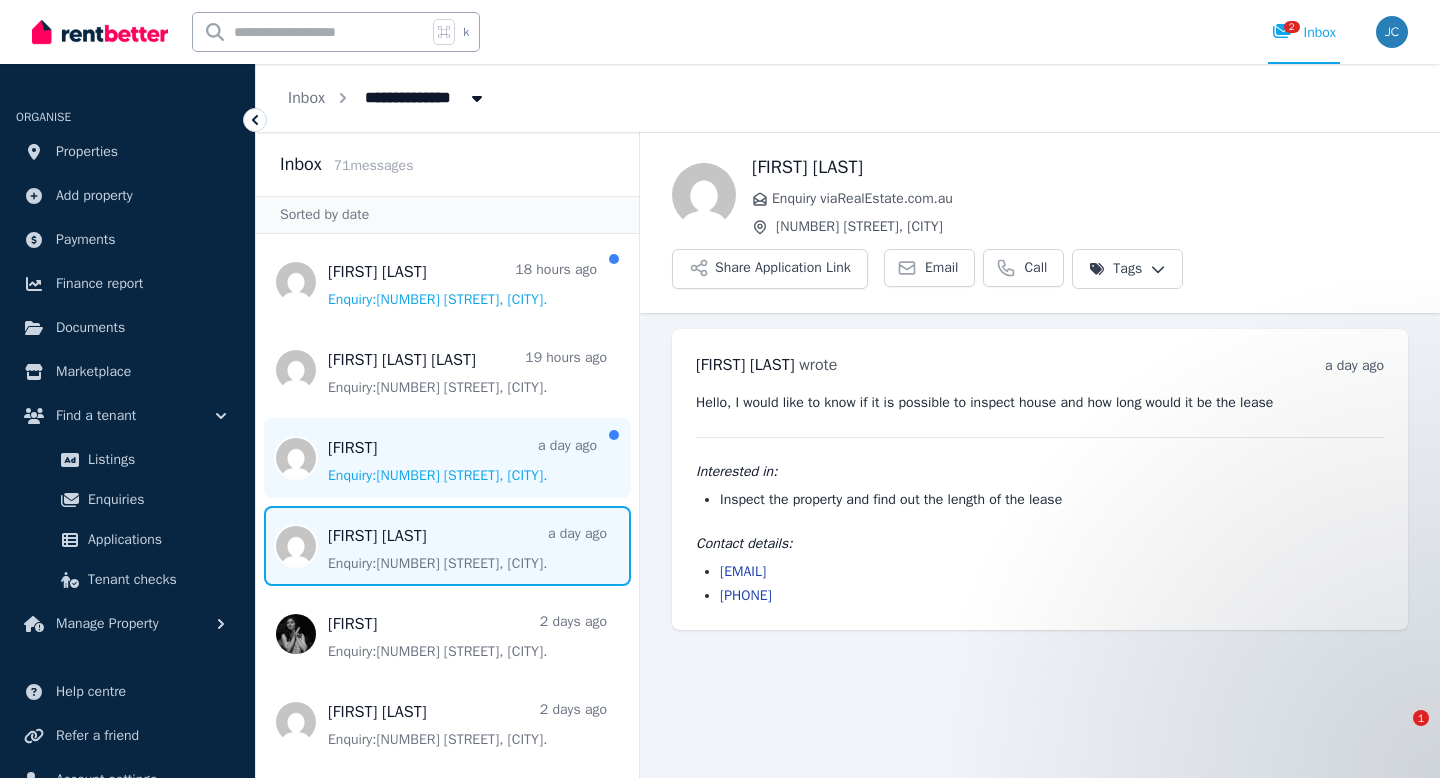 scroll, scrollTop: 0, scrollLeft: 0, axis: both 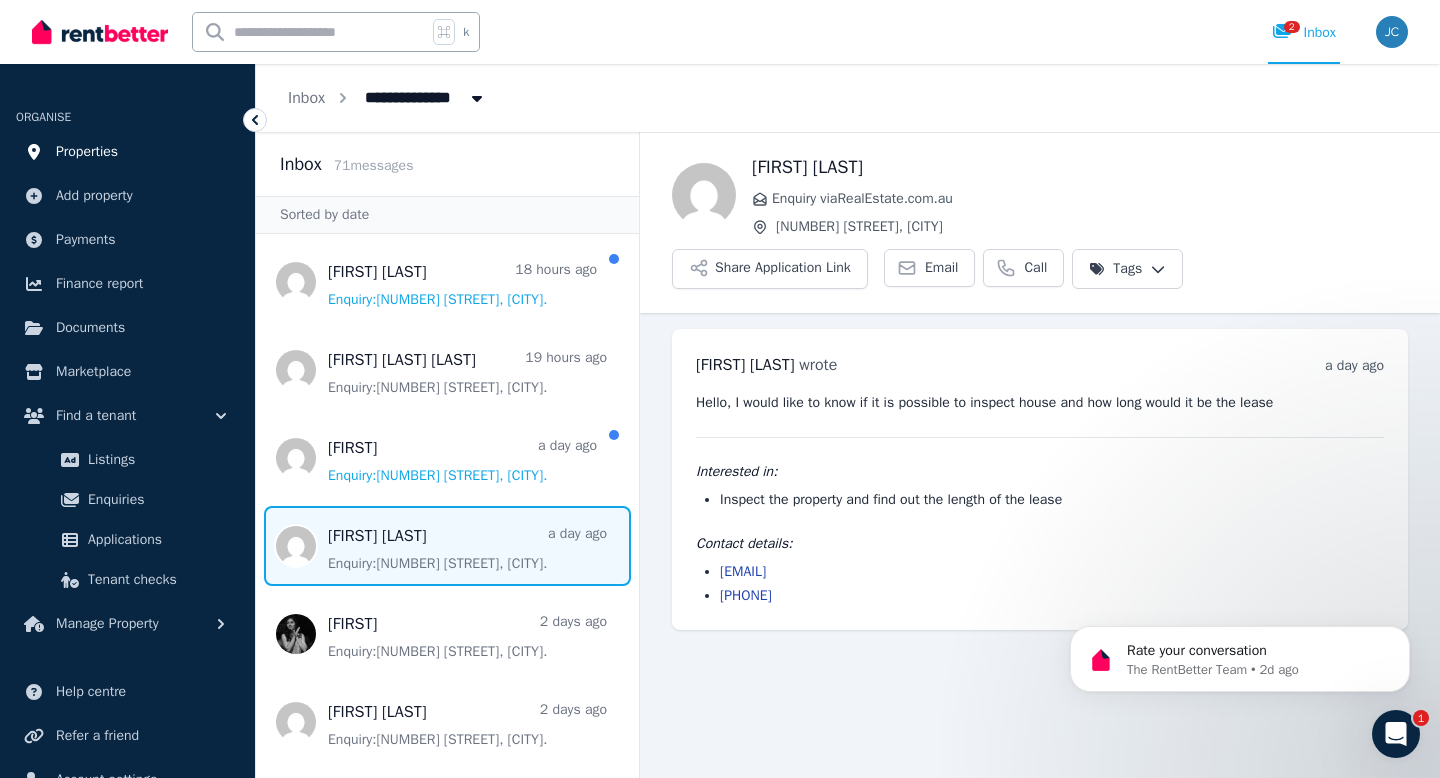 click on "Properties" at bounding box center [87, 152] 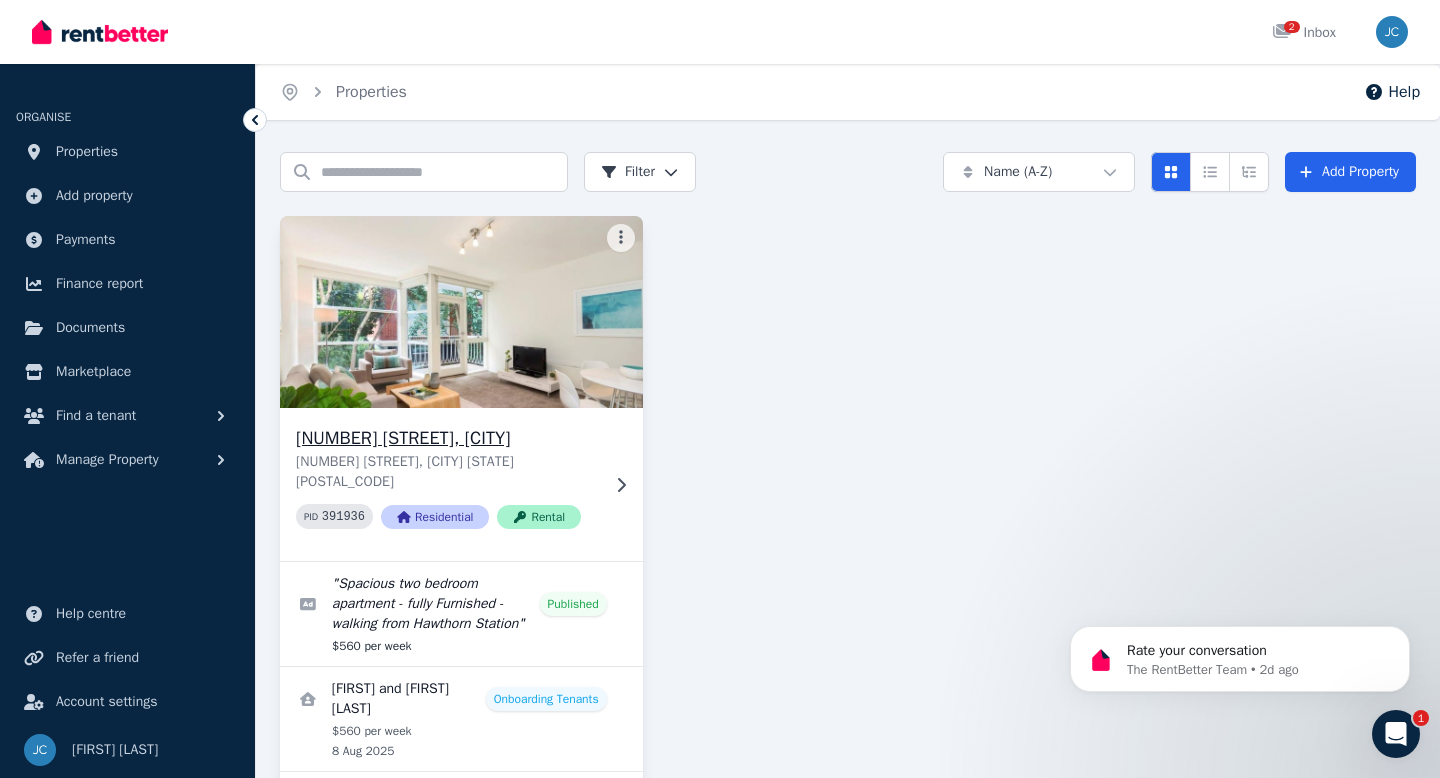 click on "[NUMBER] [STREET], [CITY]" at bounding box center [447, 438] 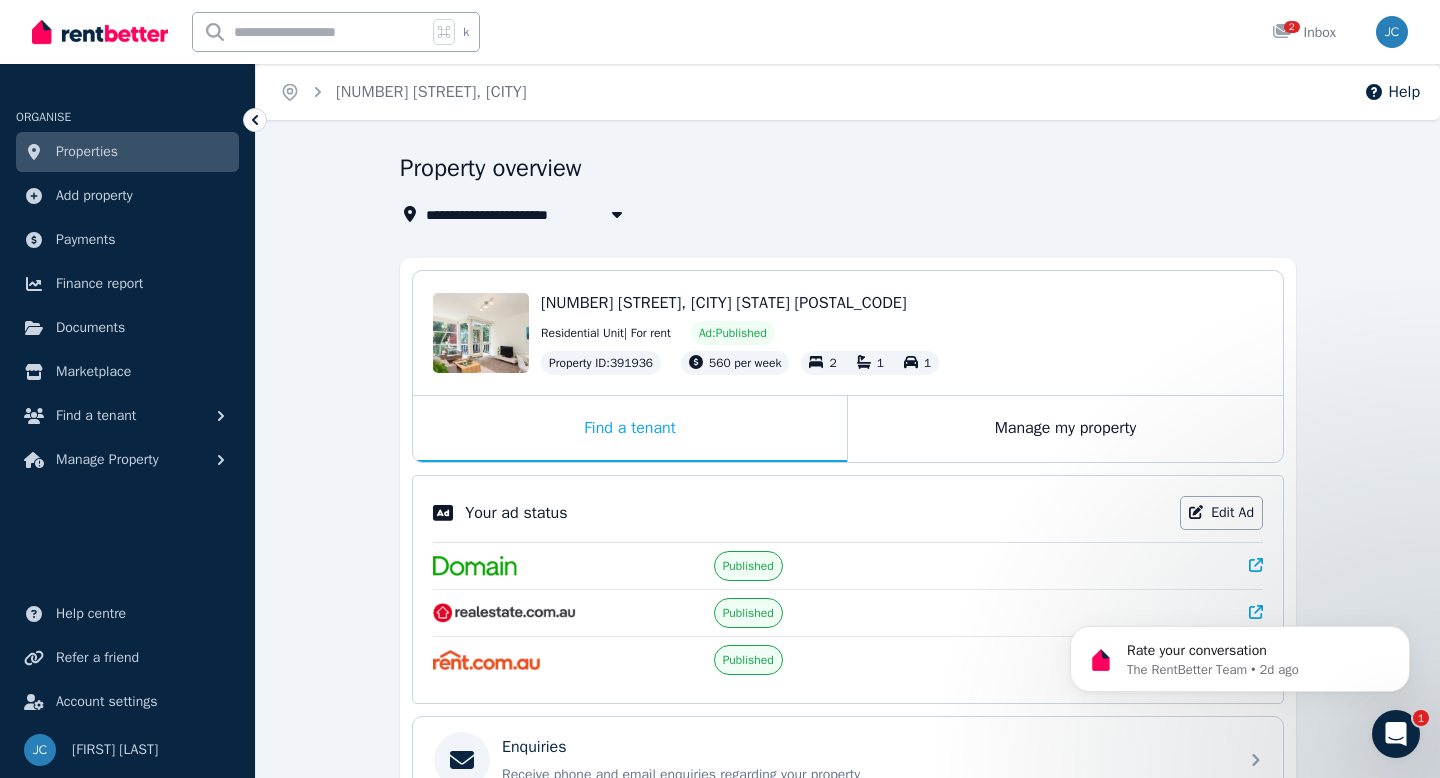 click on "[NUMBER] [STREET], [CITY] [STATE] [POSTAL_CODE]" at bounding box center [723, 303] 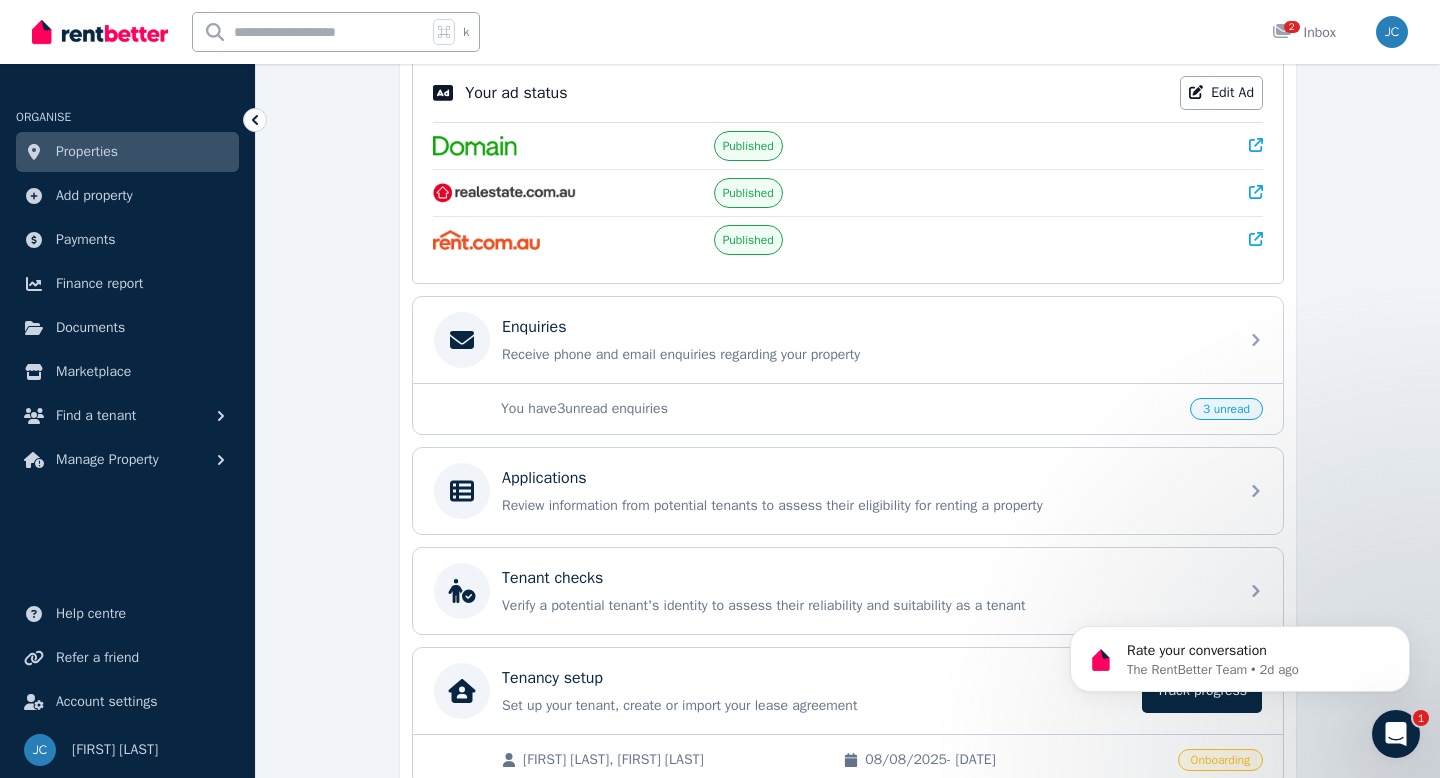 scroll, scrollTop: 516, scrollLeft: 0, axis: vertical 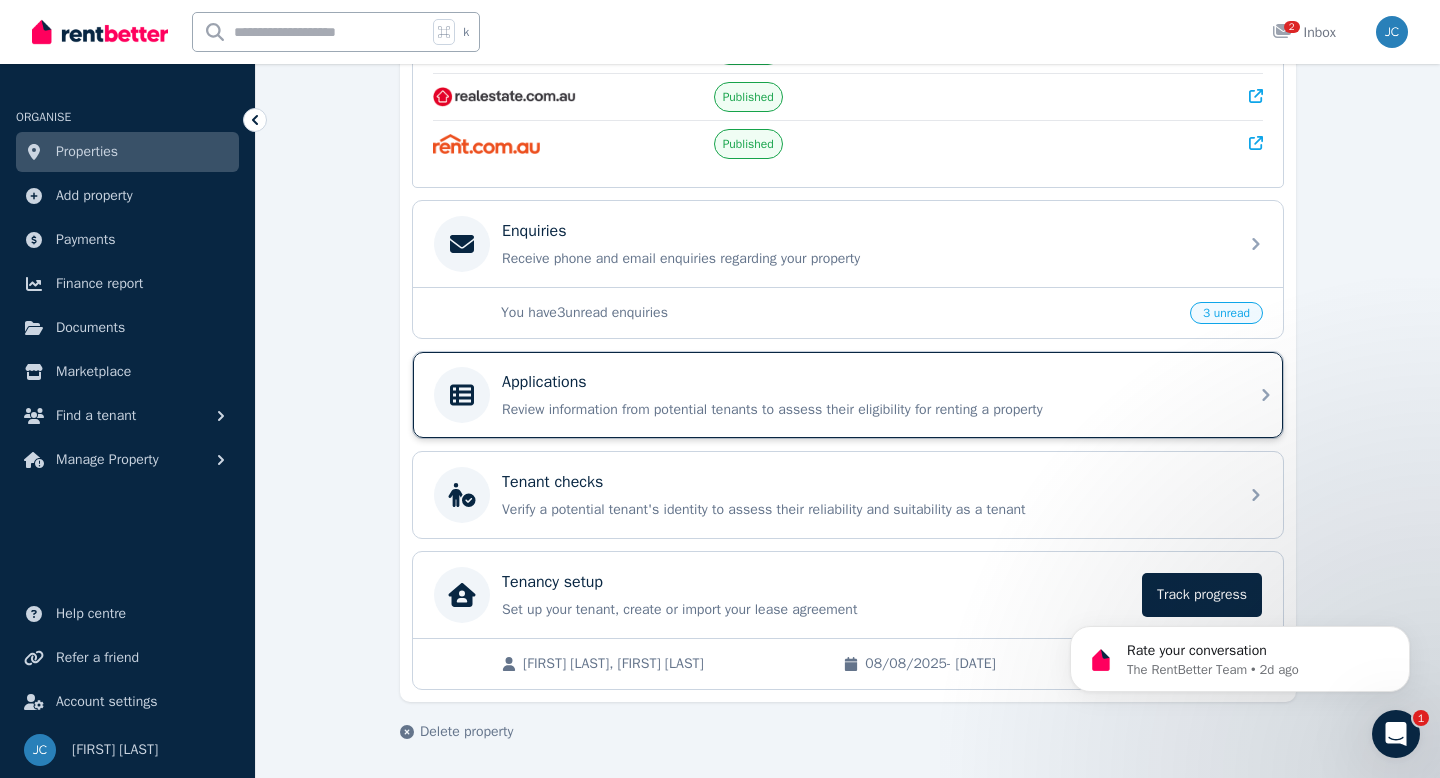 click on "Applications" at bounding box center (864, 382) 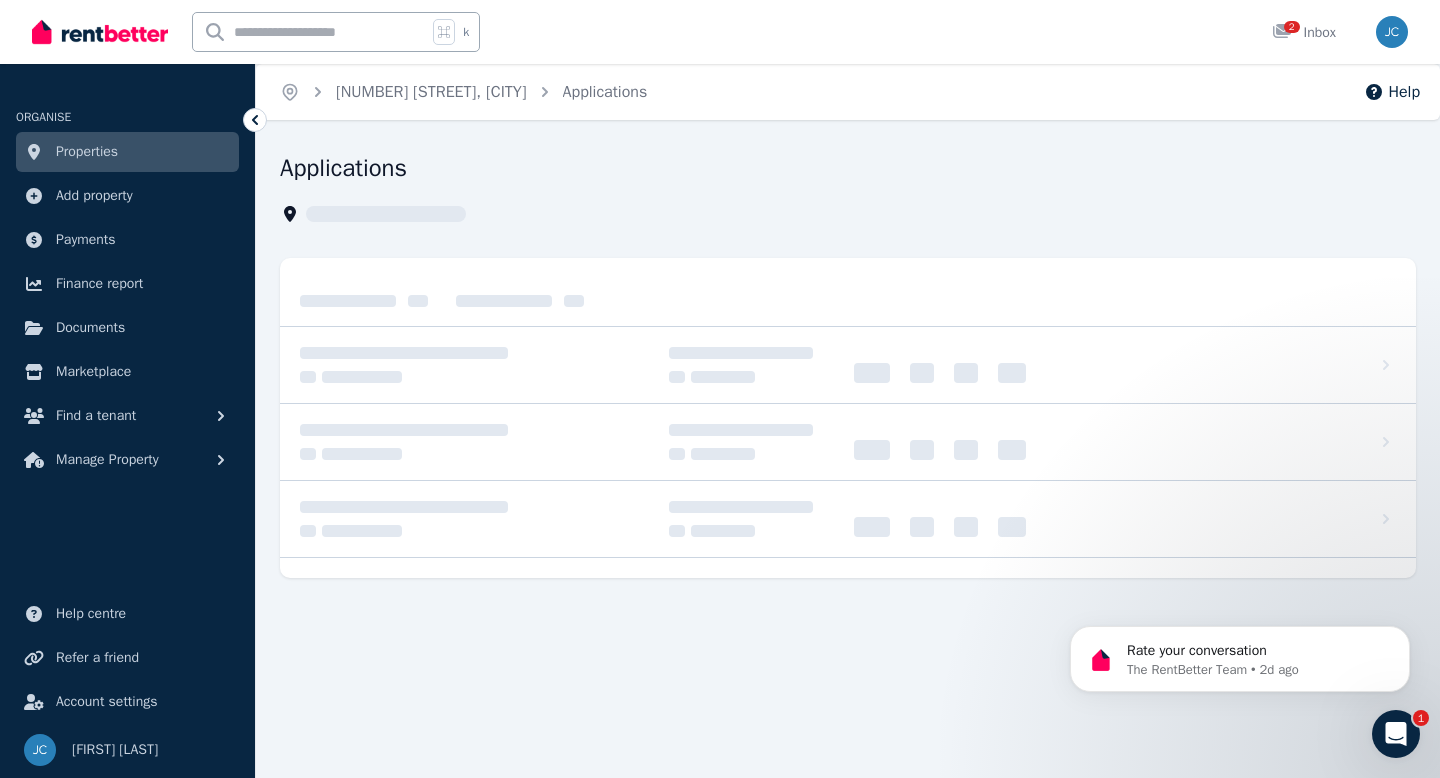 scroll, scrollTop: 0, scrollLeft: 0, axis: both 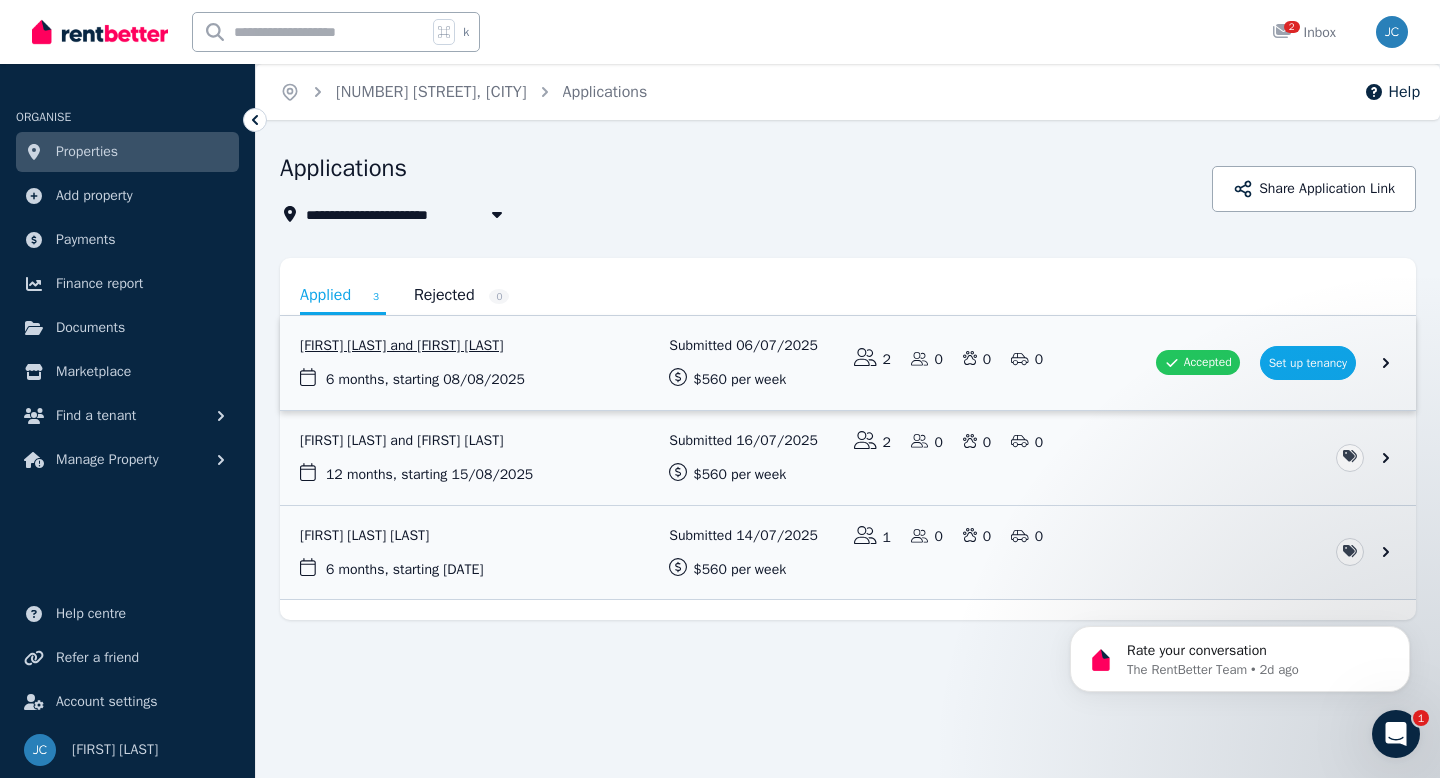 click at bounding box center (848, 363) 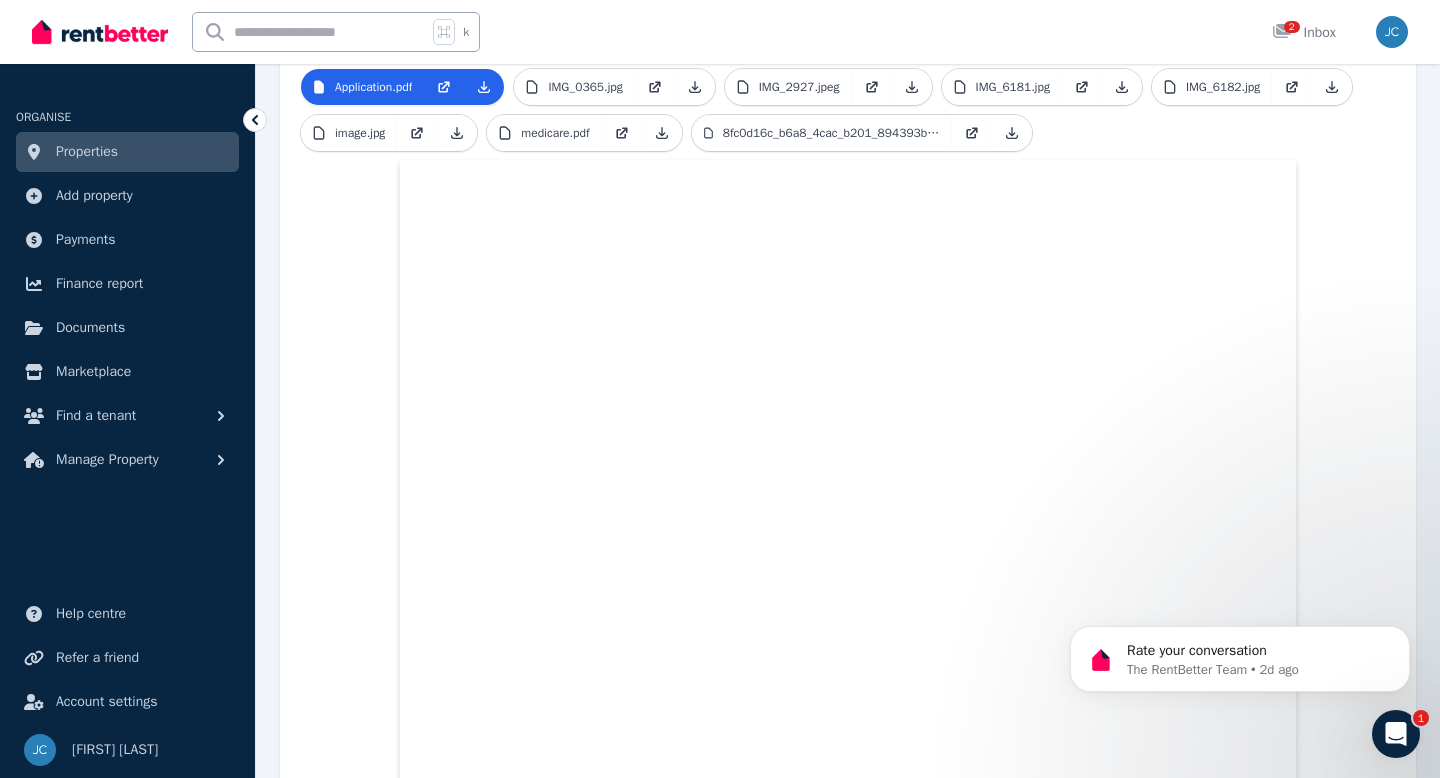 scroll, scrollTop: 442, scrollLeft: 0, axis: vertical 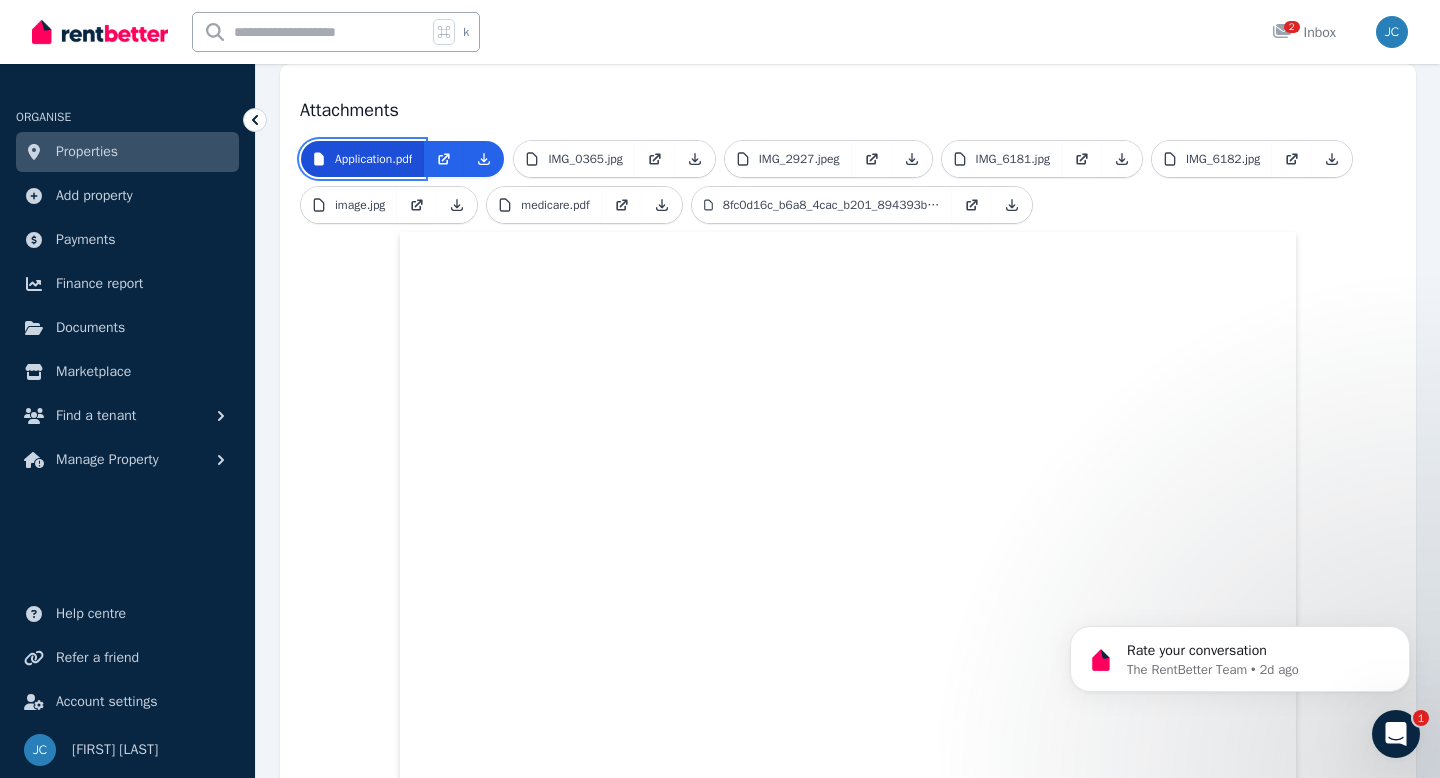 click on "Application.pdf" at bounding box center (373, 159) 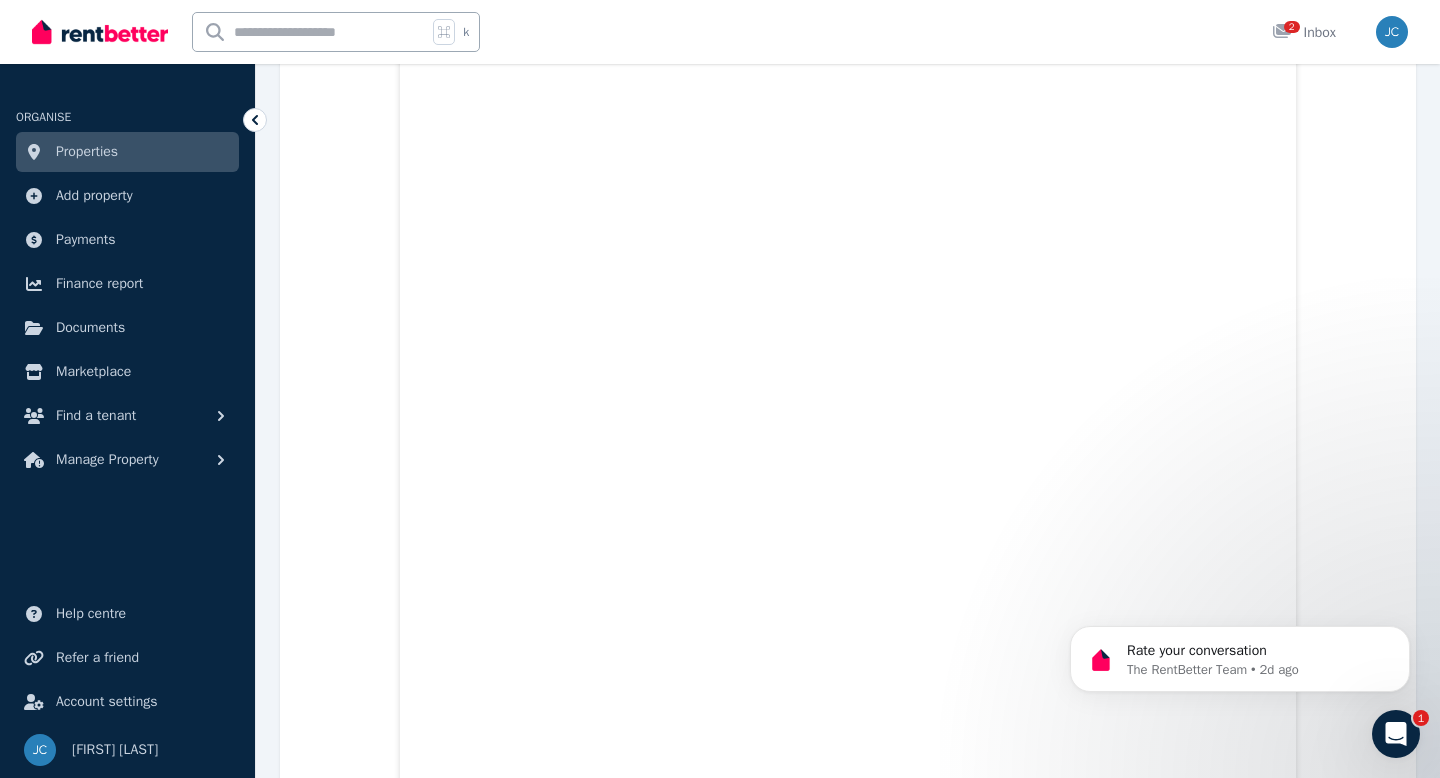 scroll, scrollTop: 0, scrollLeft: 0, axis: both 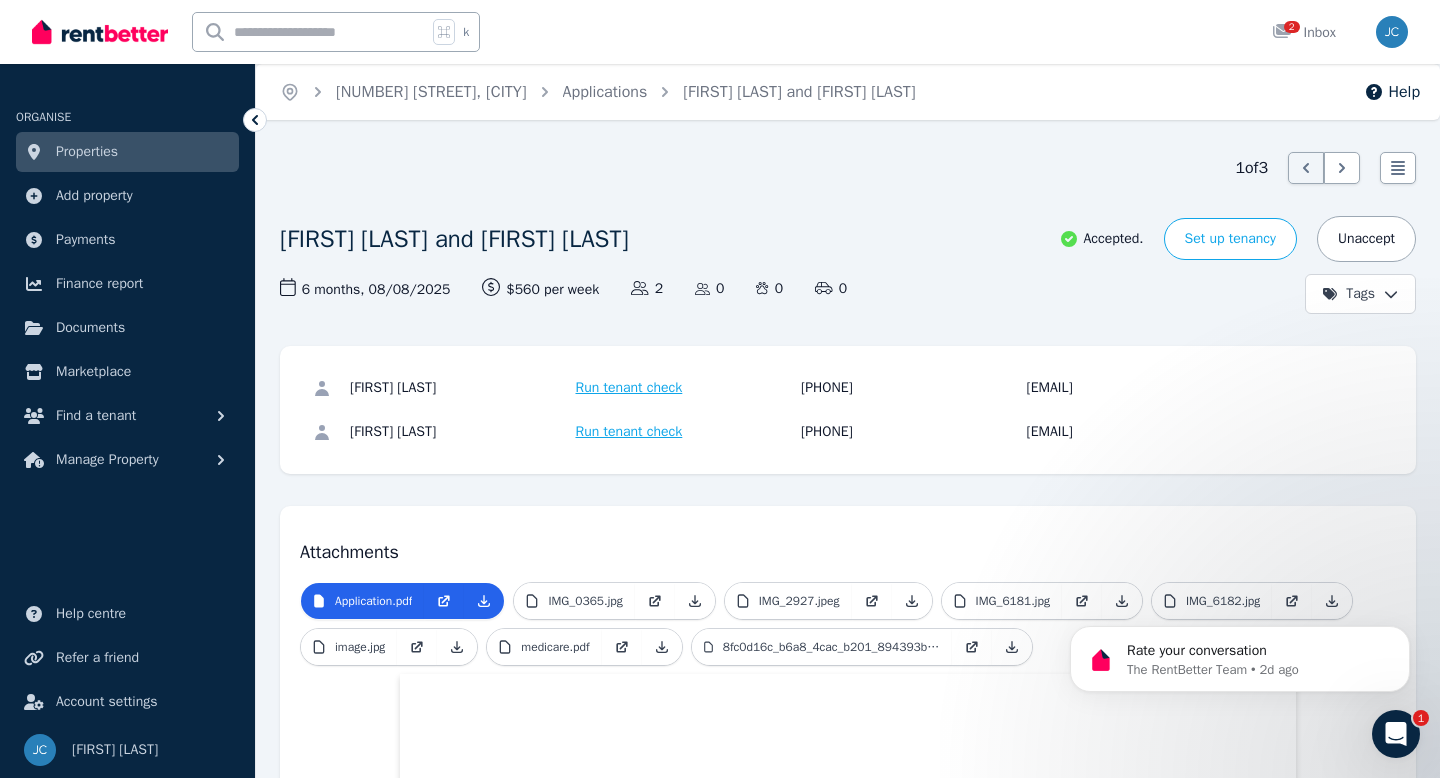 click on "Properties" at bounding box center (87, 152) 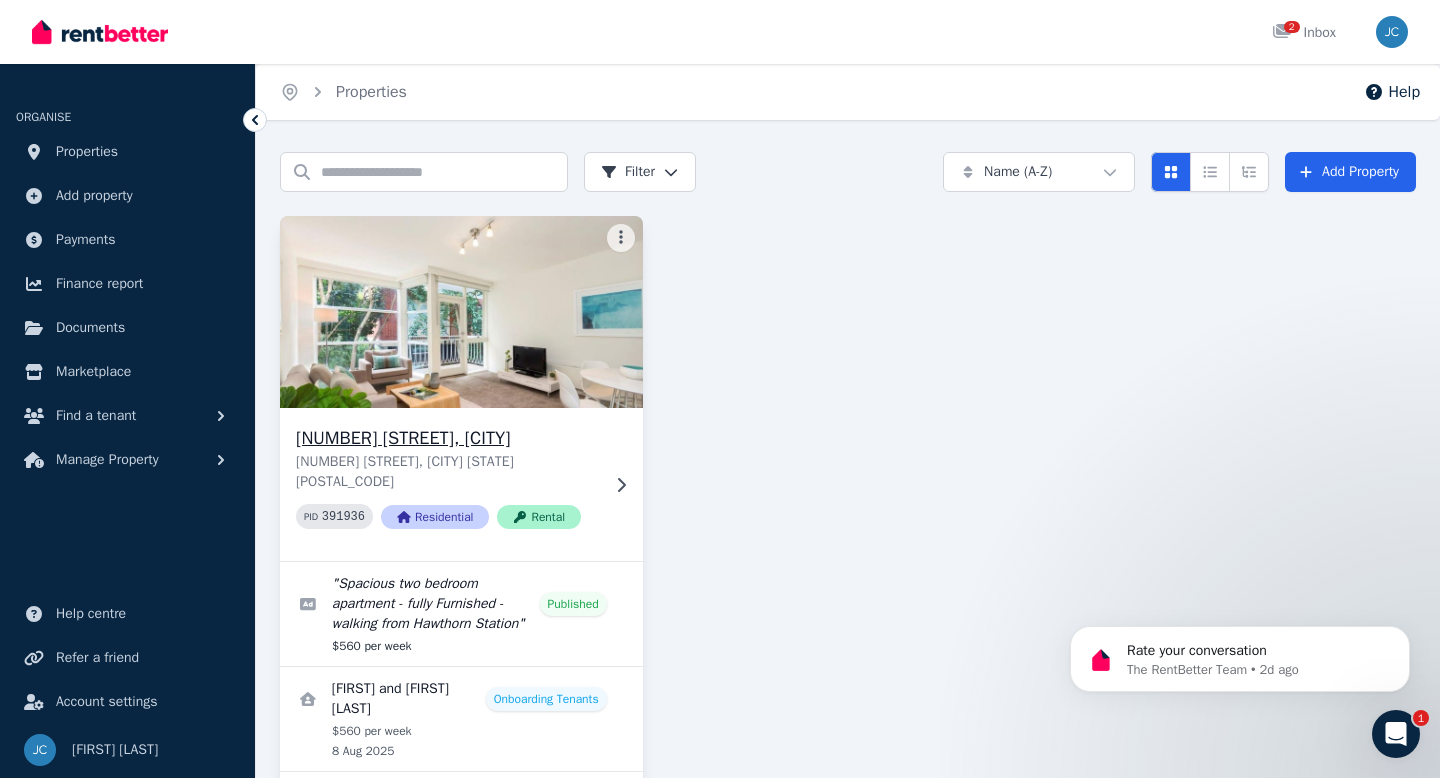 click at bounding box center (461, 312) 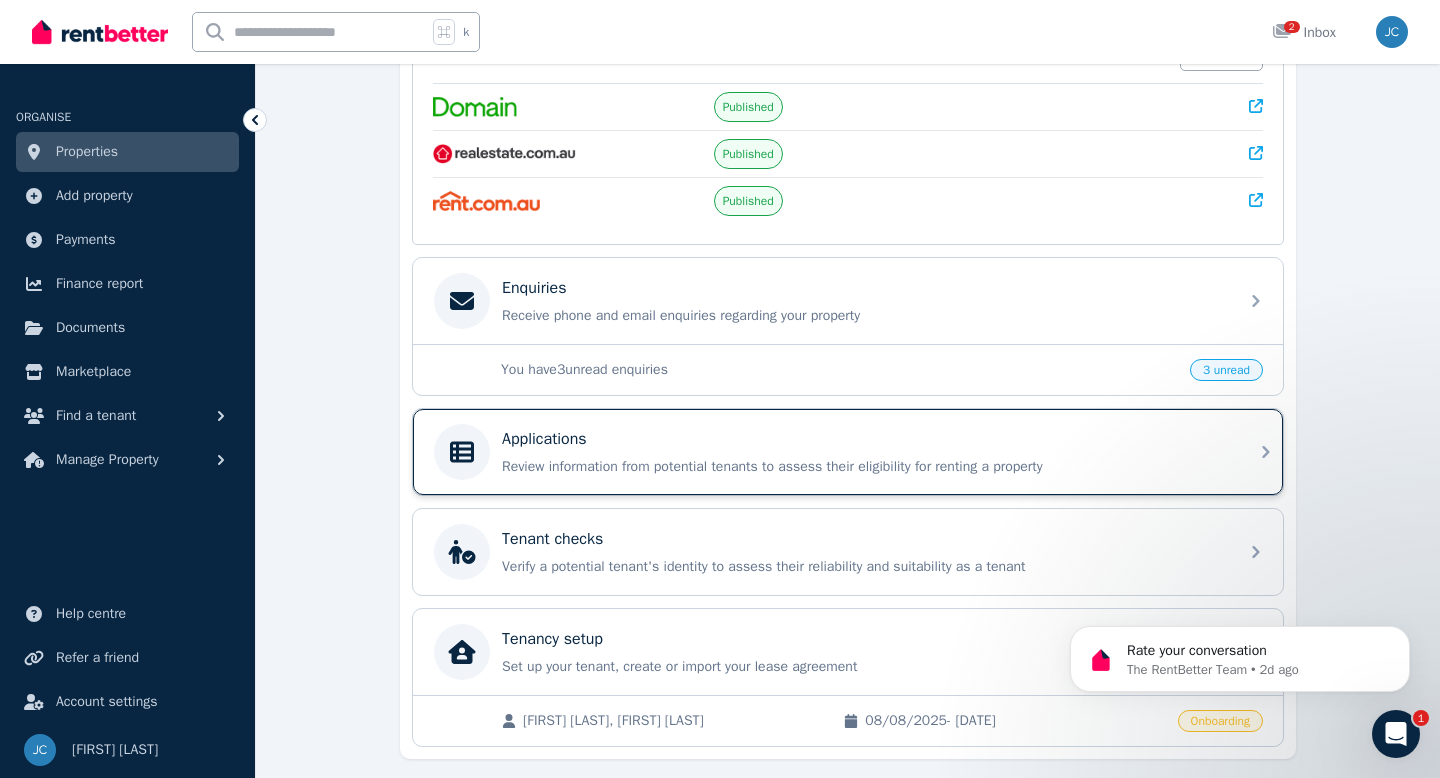 scroll, scrollTop: 463, scrollLeft: 0, axis: vertical 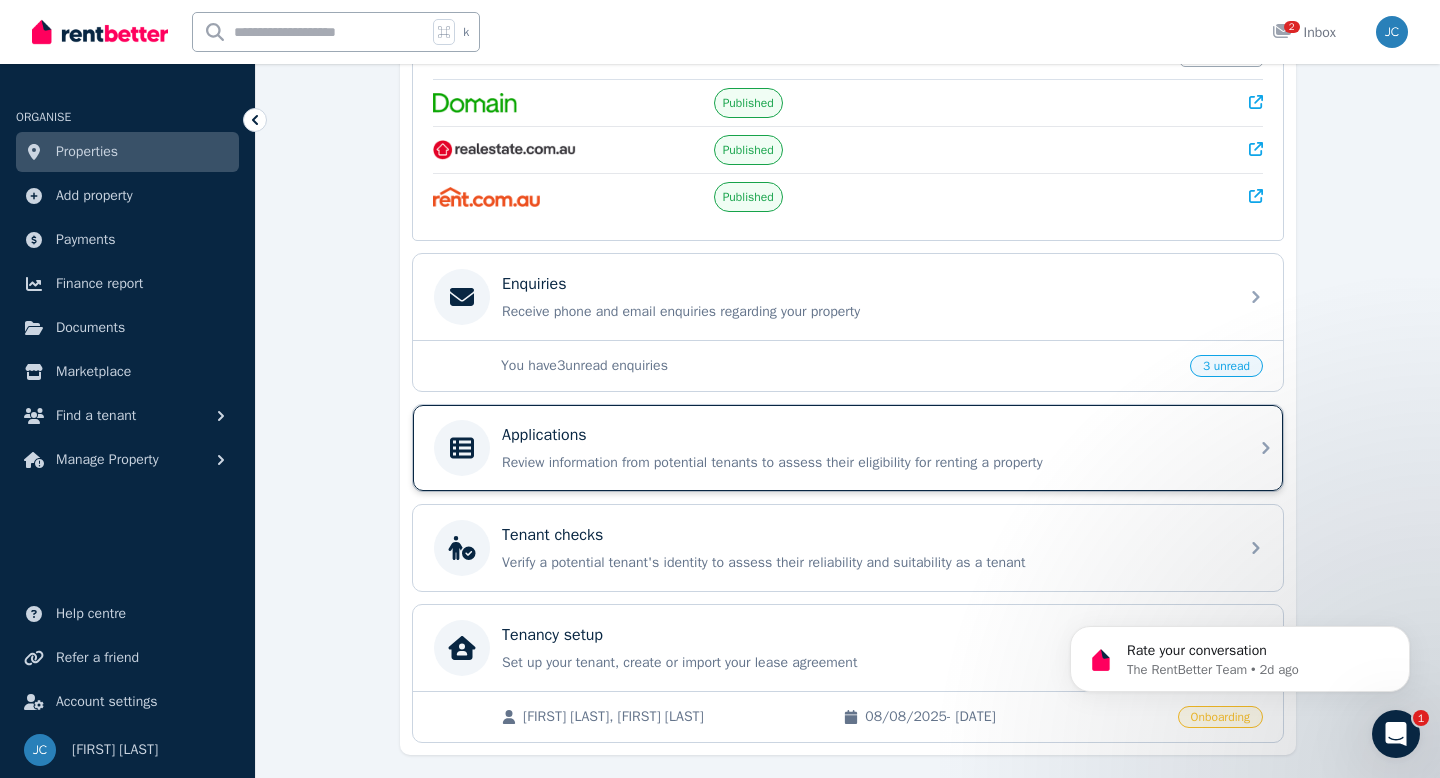 click on "Review information from potential tenants to assess their eligibility for renting a property" at bounding box center [864, 463] 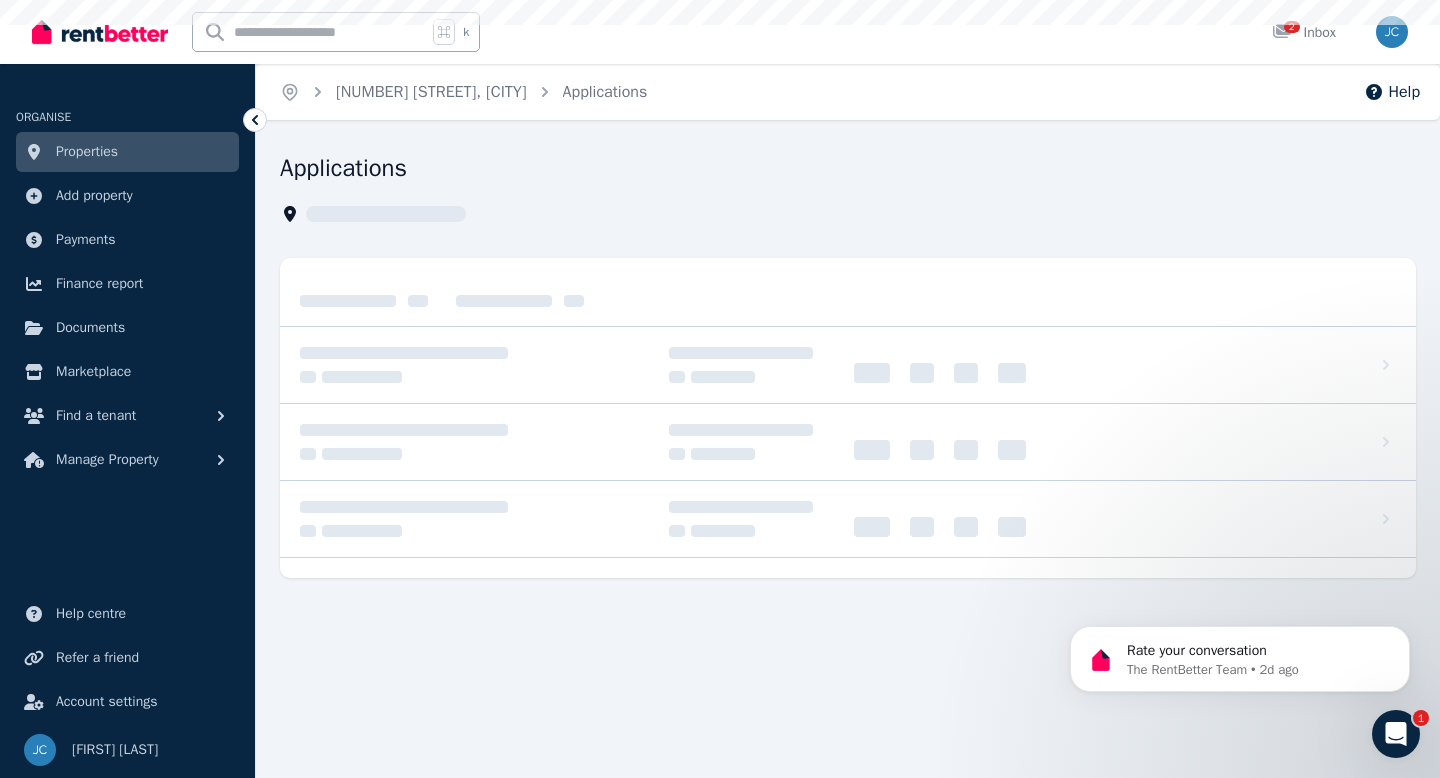 scroll, scrollTop: 0, scrollLeft: 0, axis: both 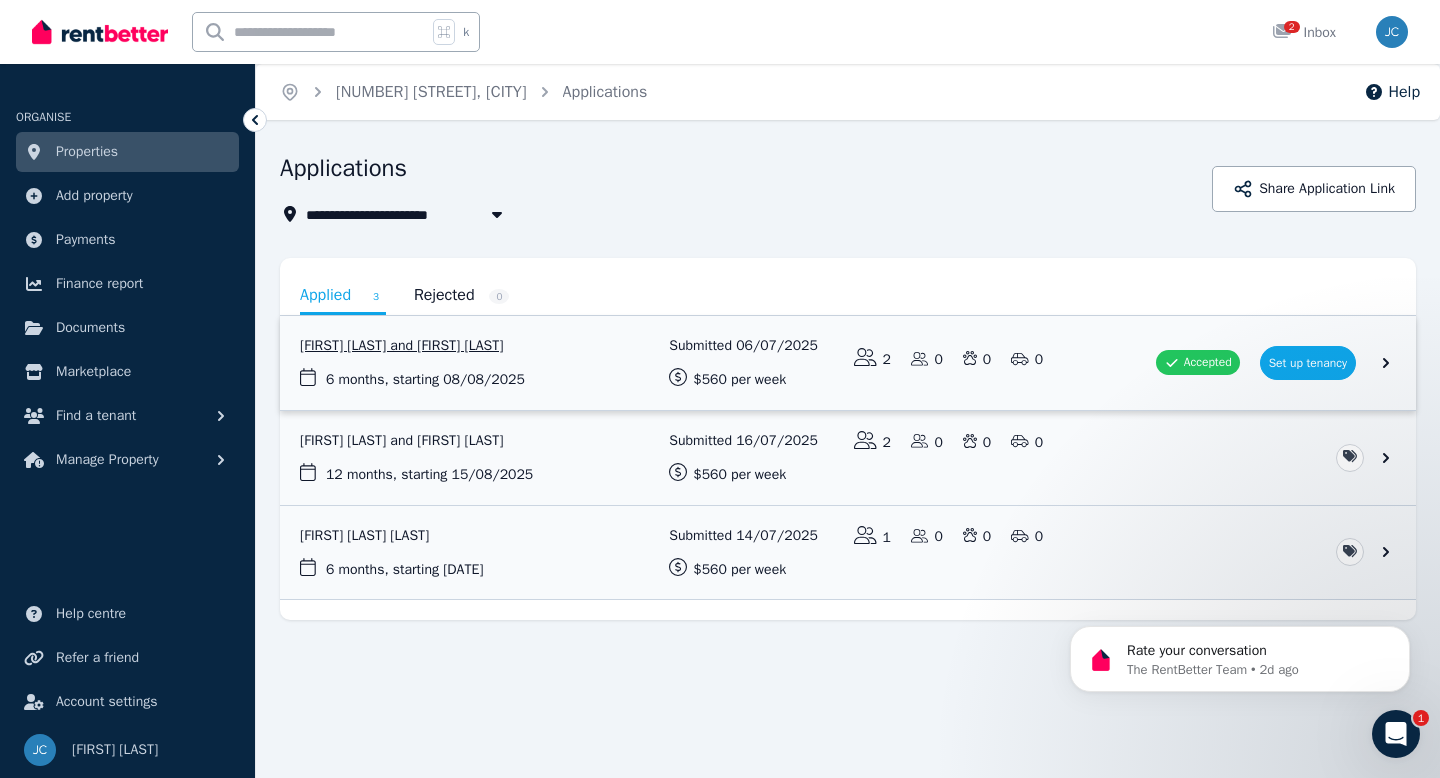 click at bounding box center (848, 363) 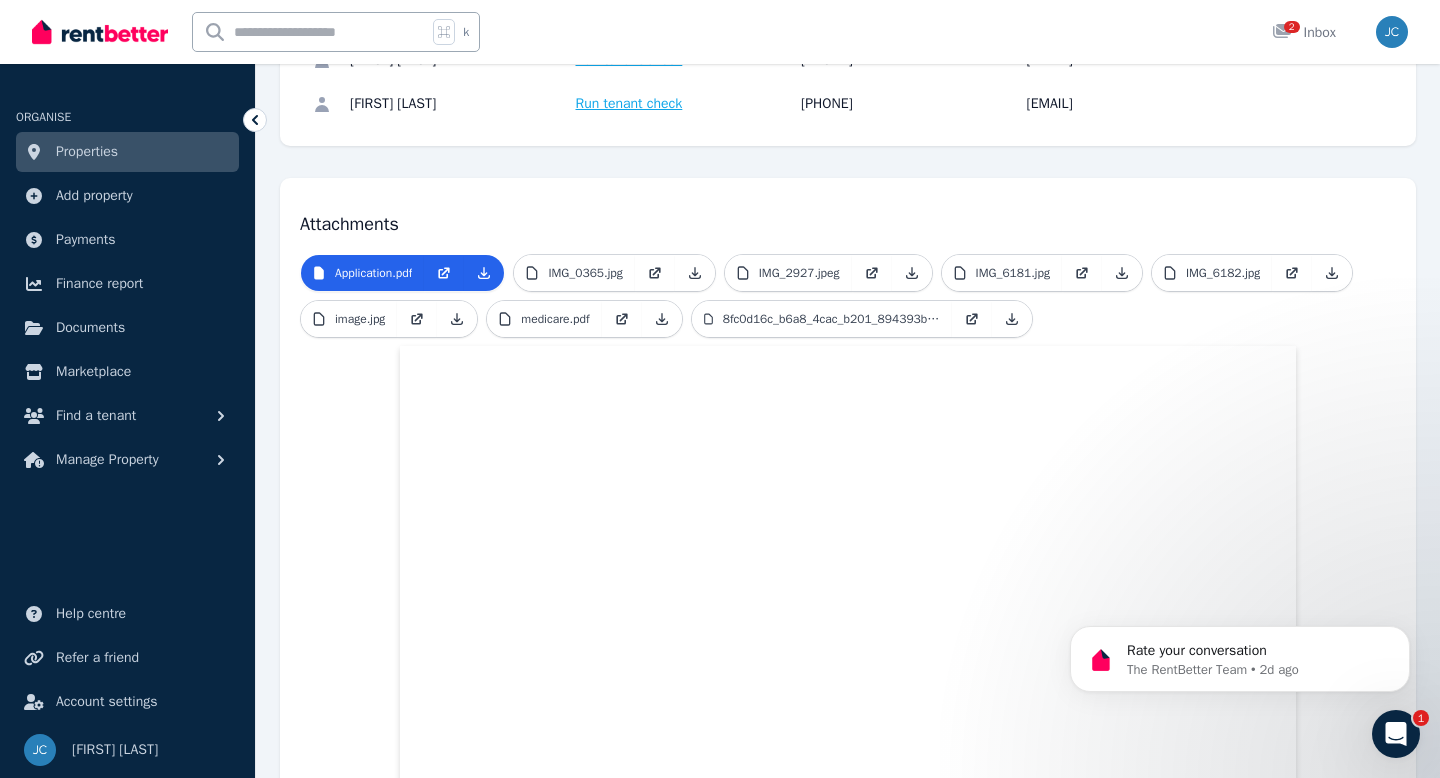 scroll, scrollTop: 0, scrollLeft: 0, axis: both 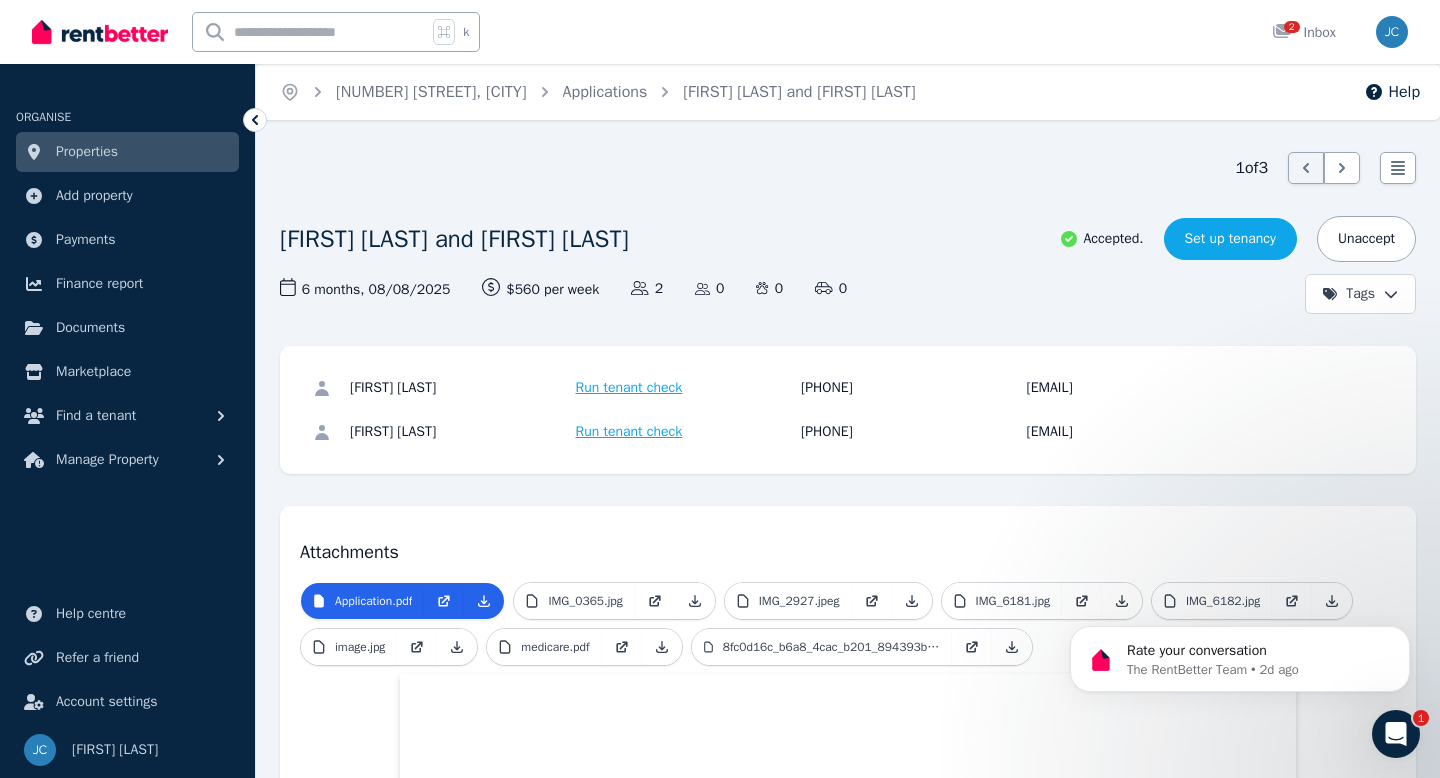 click on "Set up tenancy" at bounding box center [1230, 239] 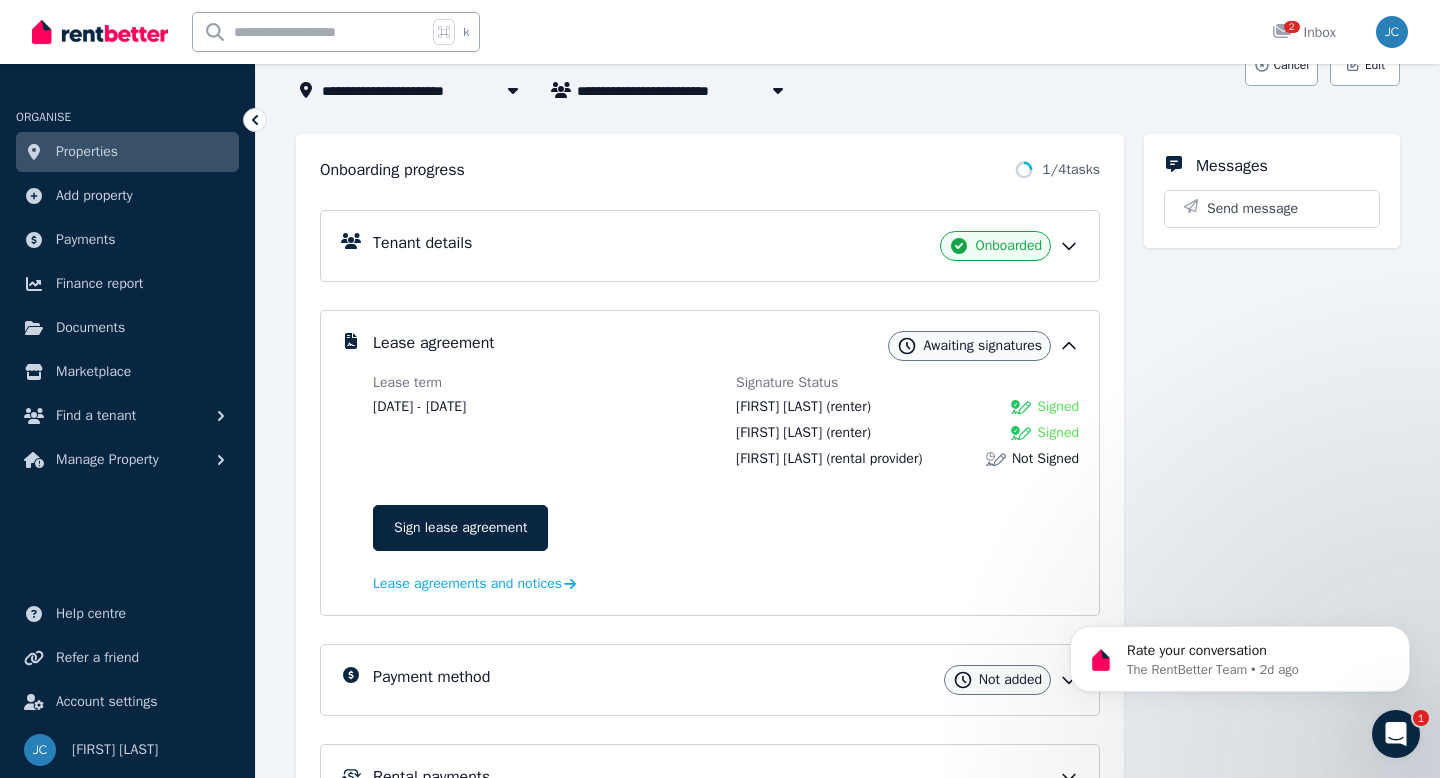 scroll, scrollTop: 206, scrollLeft: 0, axis: vertical 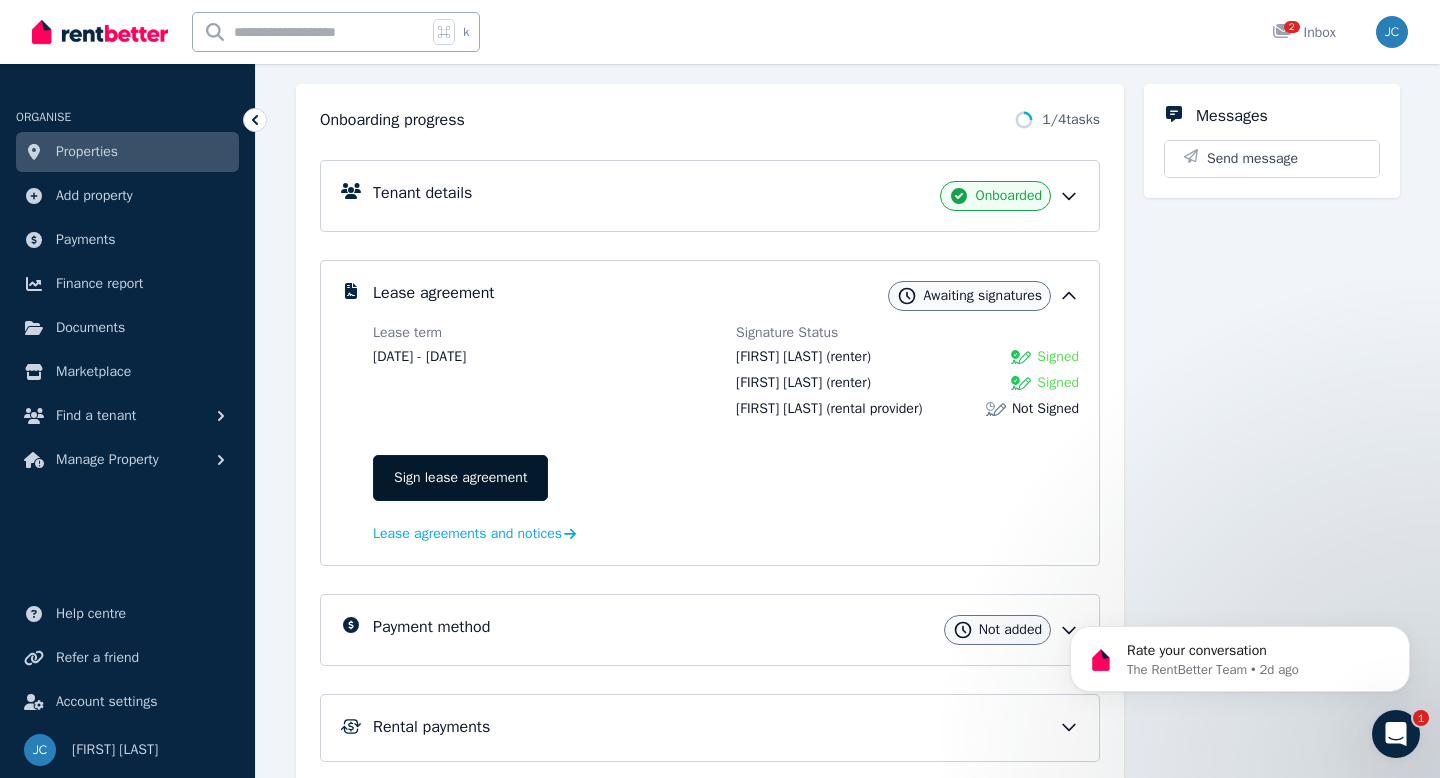 click on "Sign lease agreement" at bounding box center (460, 478) 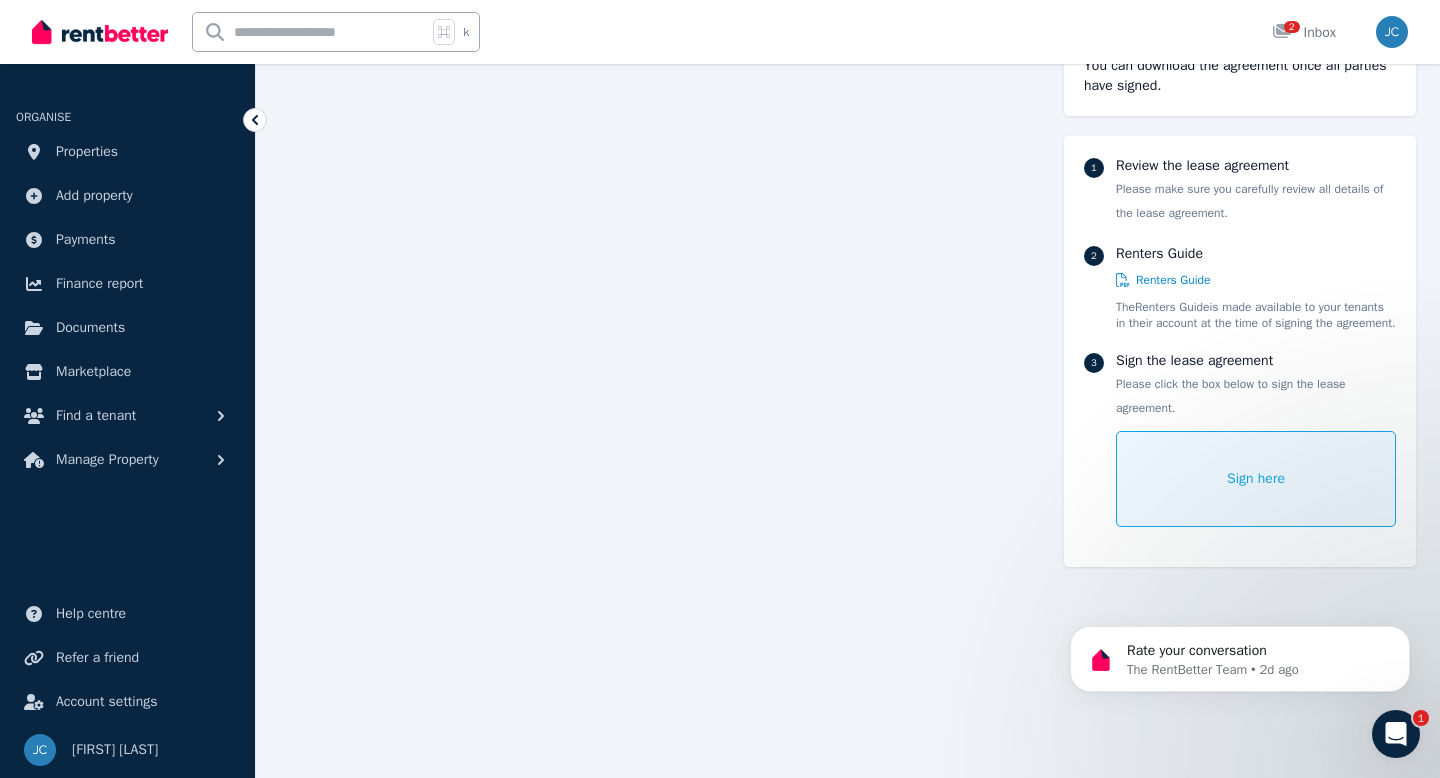 scroll, scrollTop: 628, scrollLeft: 0, axis: vertical 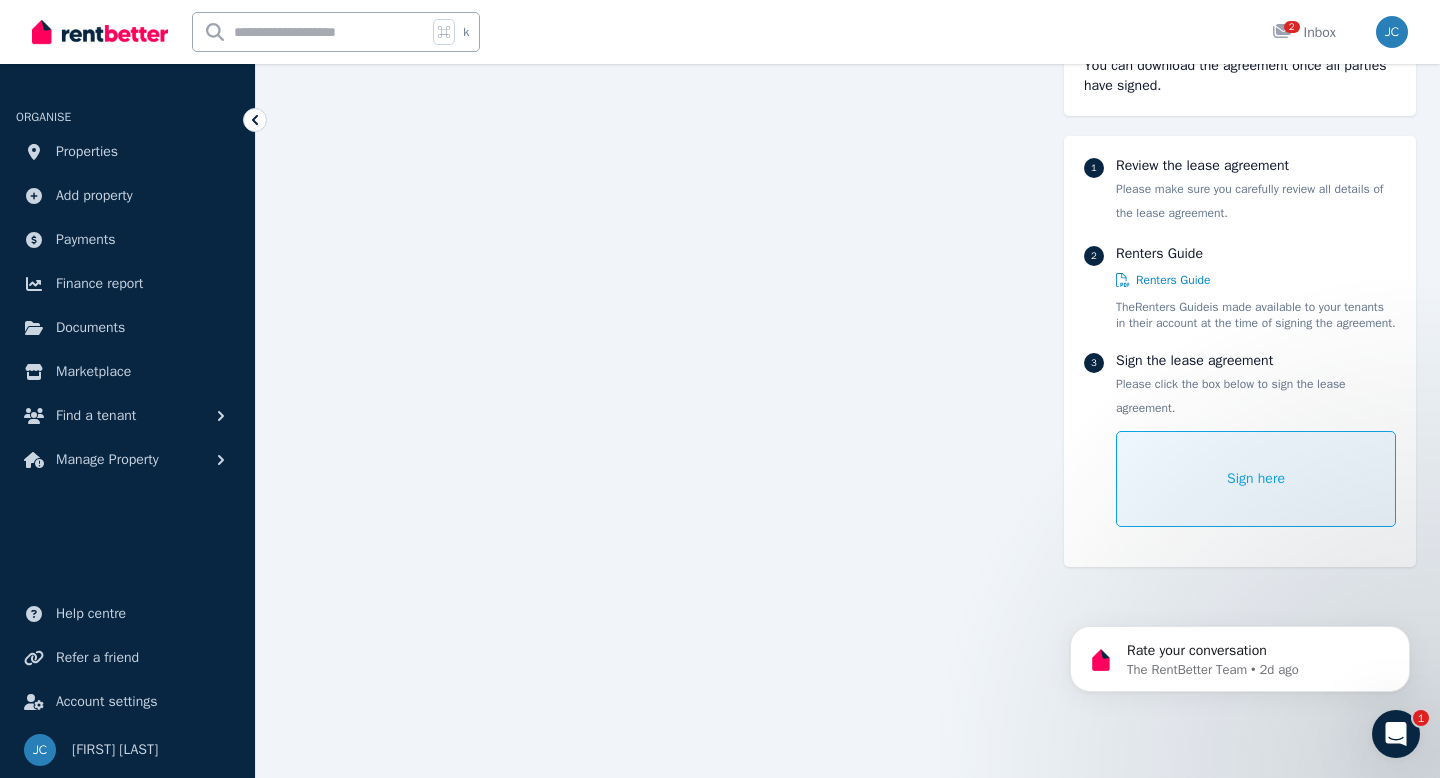 click on "Sign here" at bounding box center [1256, 479] 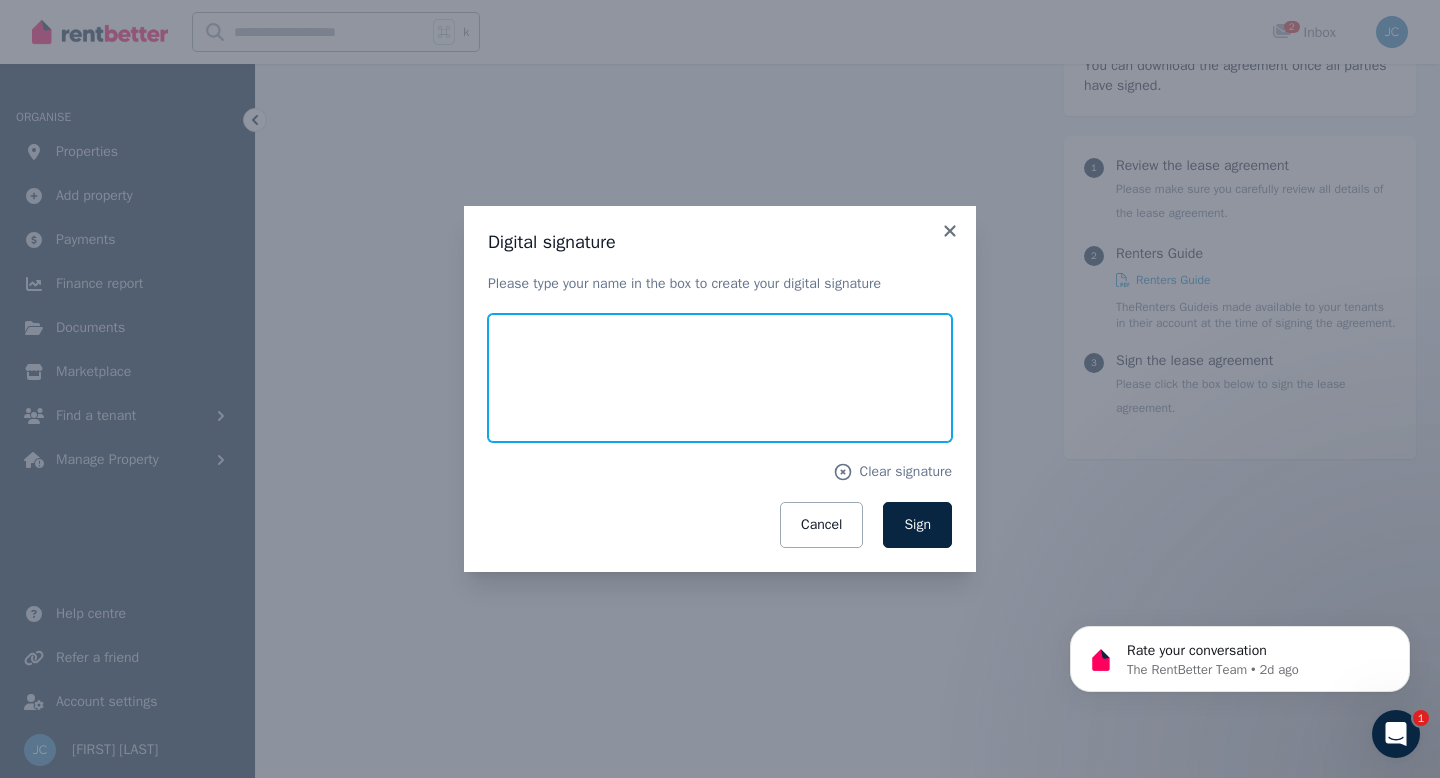 click at bounding box center (720, 378) 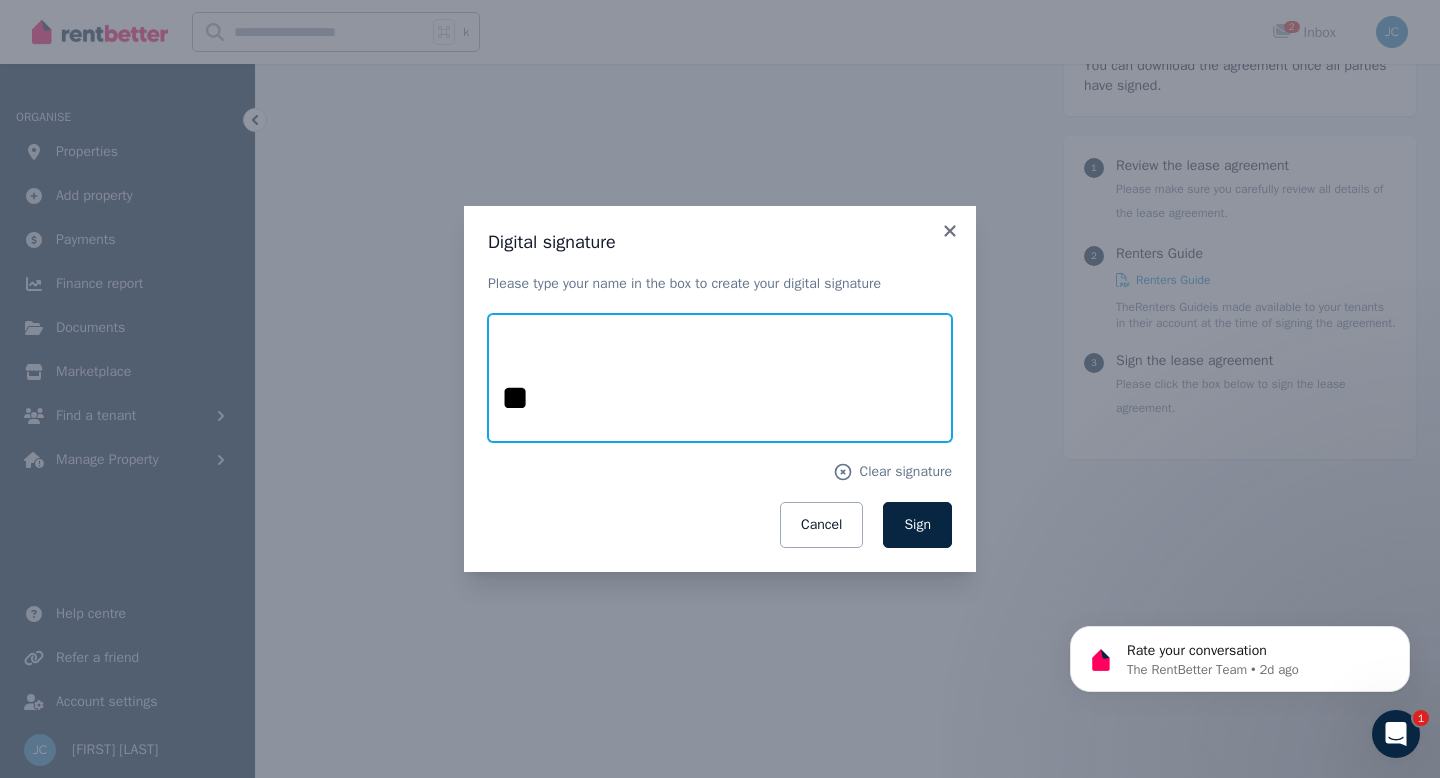 type on "*" 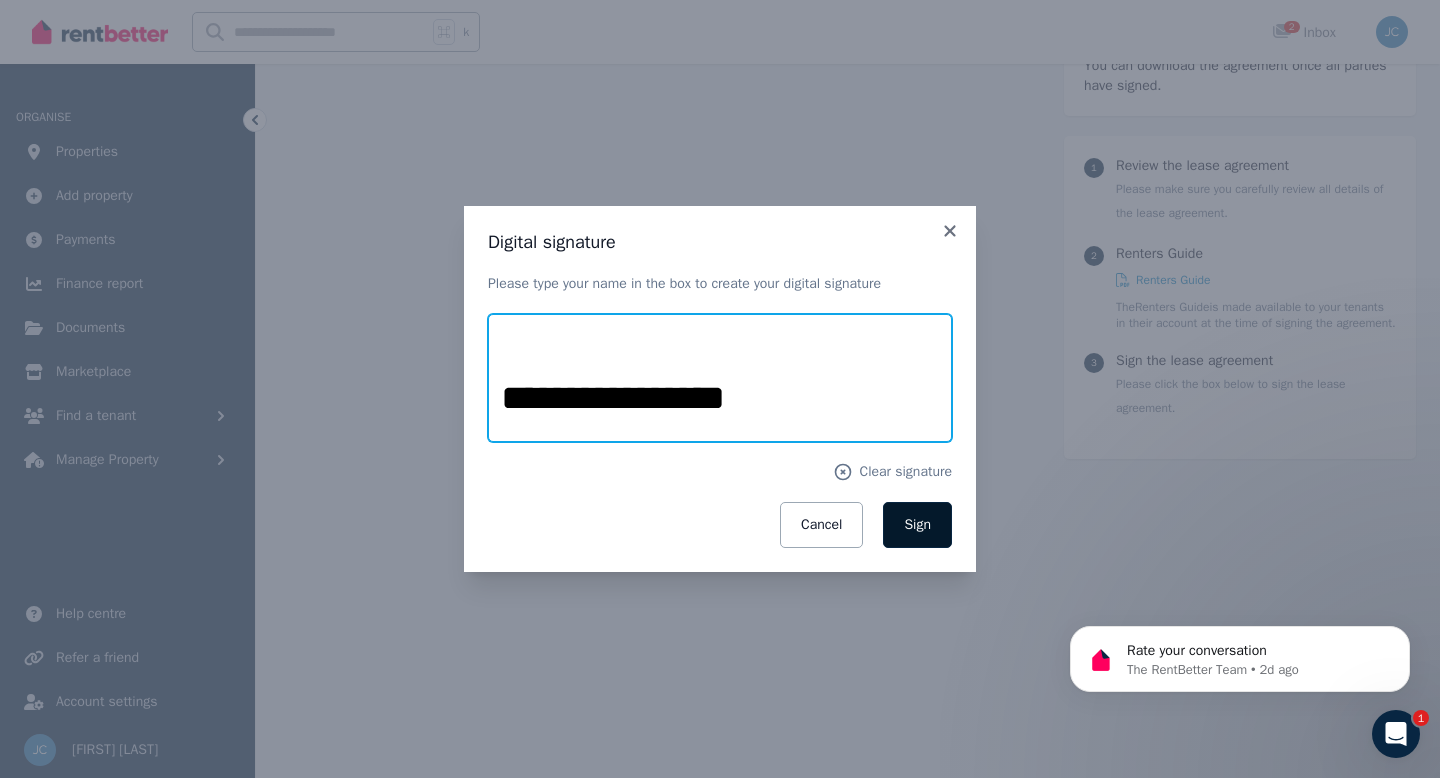 type on "**********" 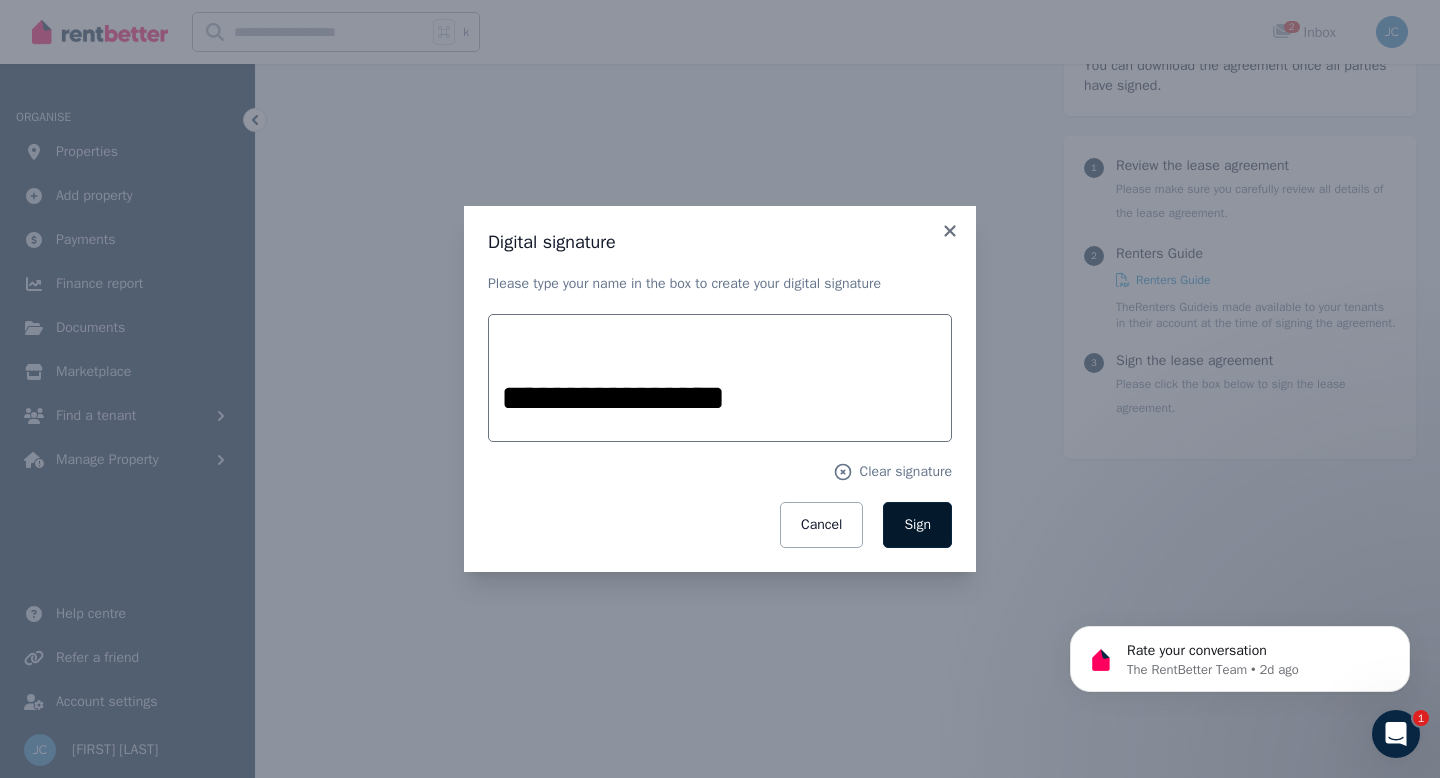 click on "Sign" at bounding box center (917, 524) 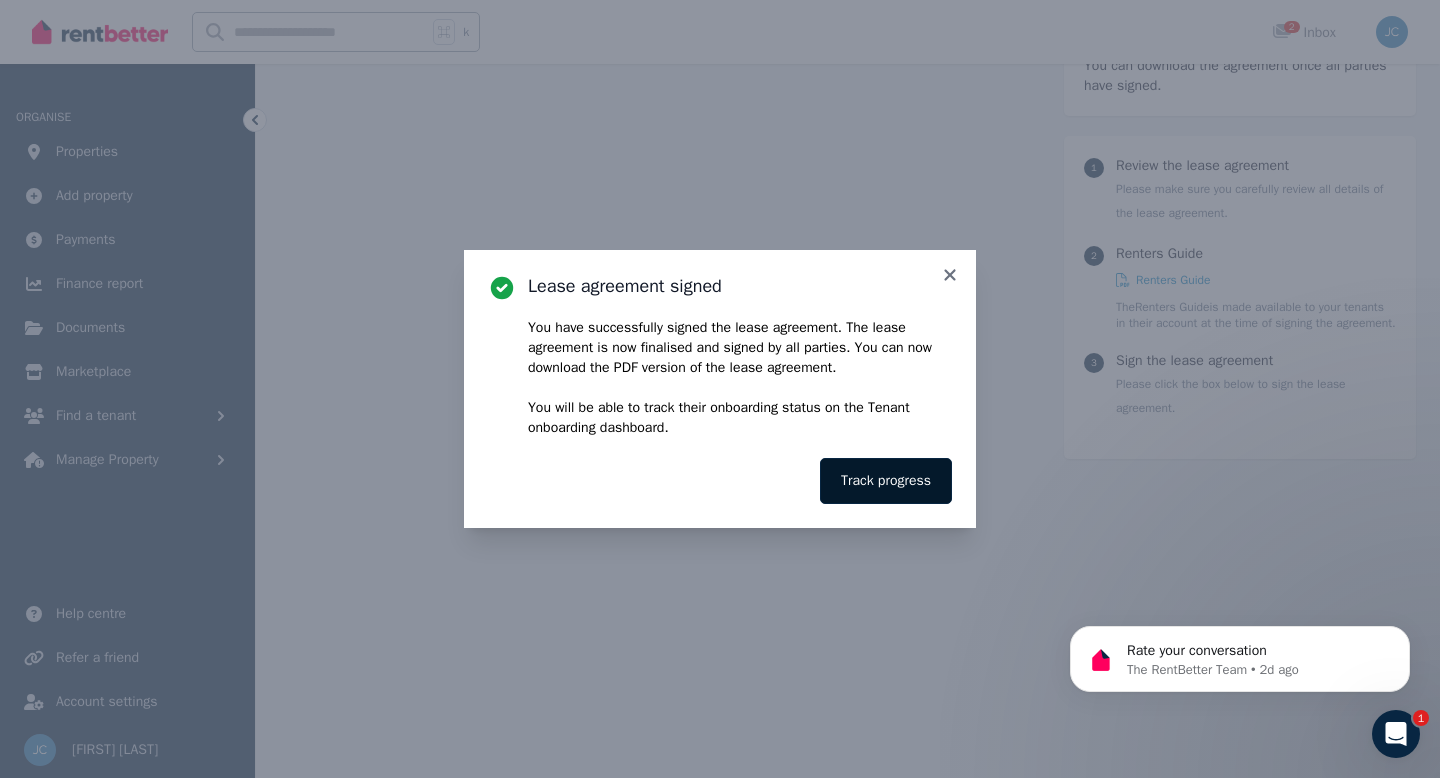 click on "Track progress" at bounding box center (886, 481) 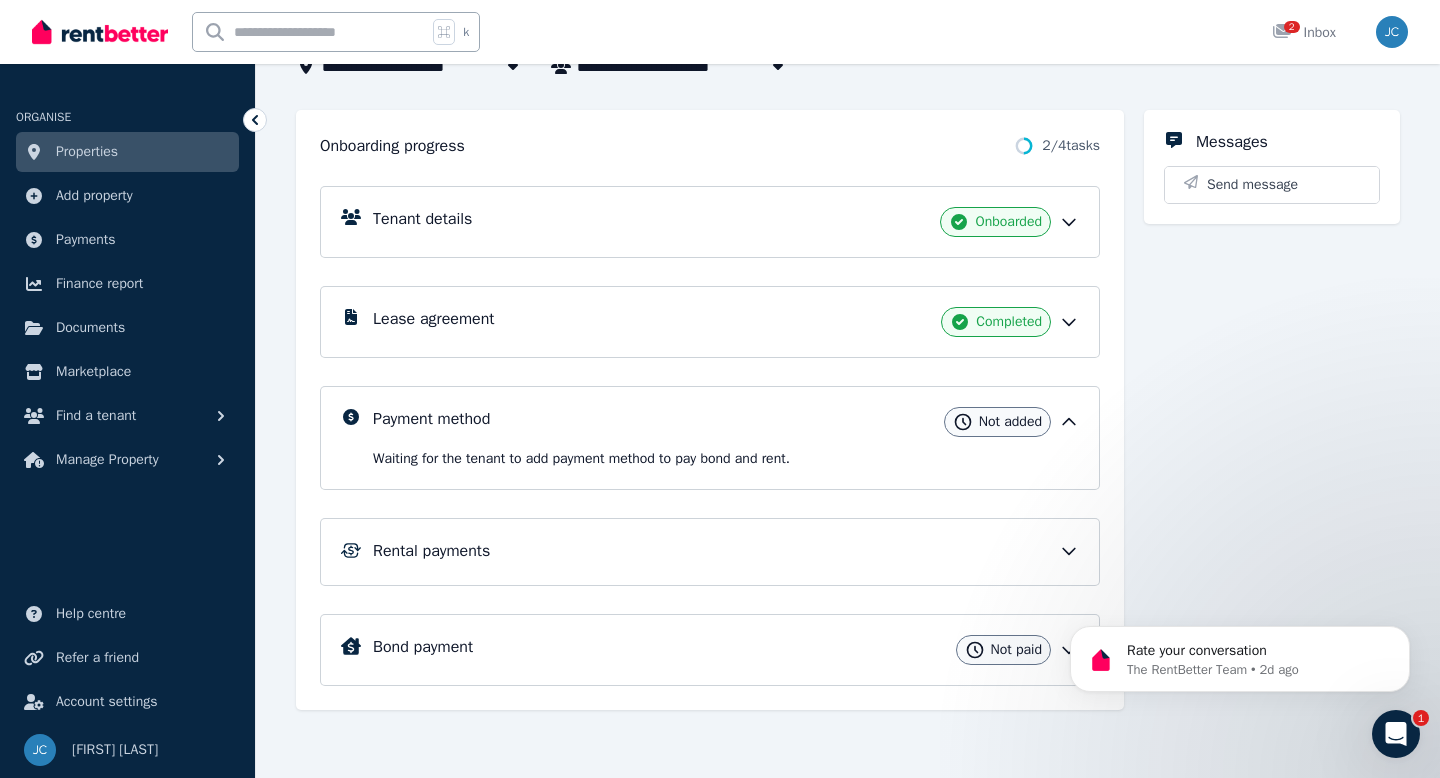 scroll, scrollTop: 0, scrollLeft: 0, axis: both 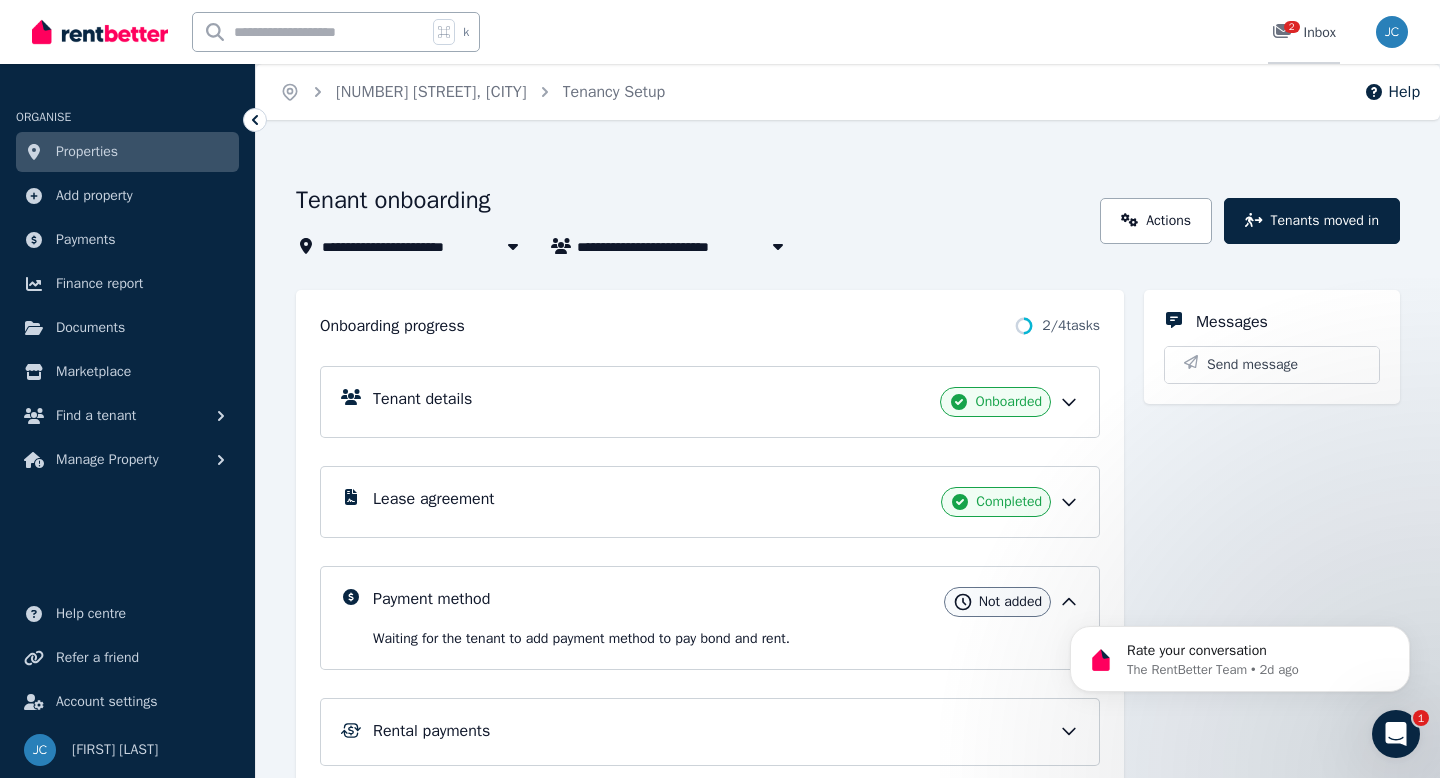 click on "2 Inbox" at bounding box center [1304, 33] 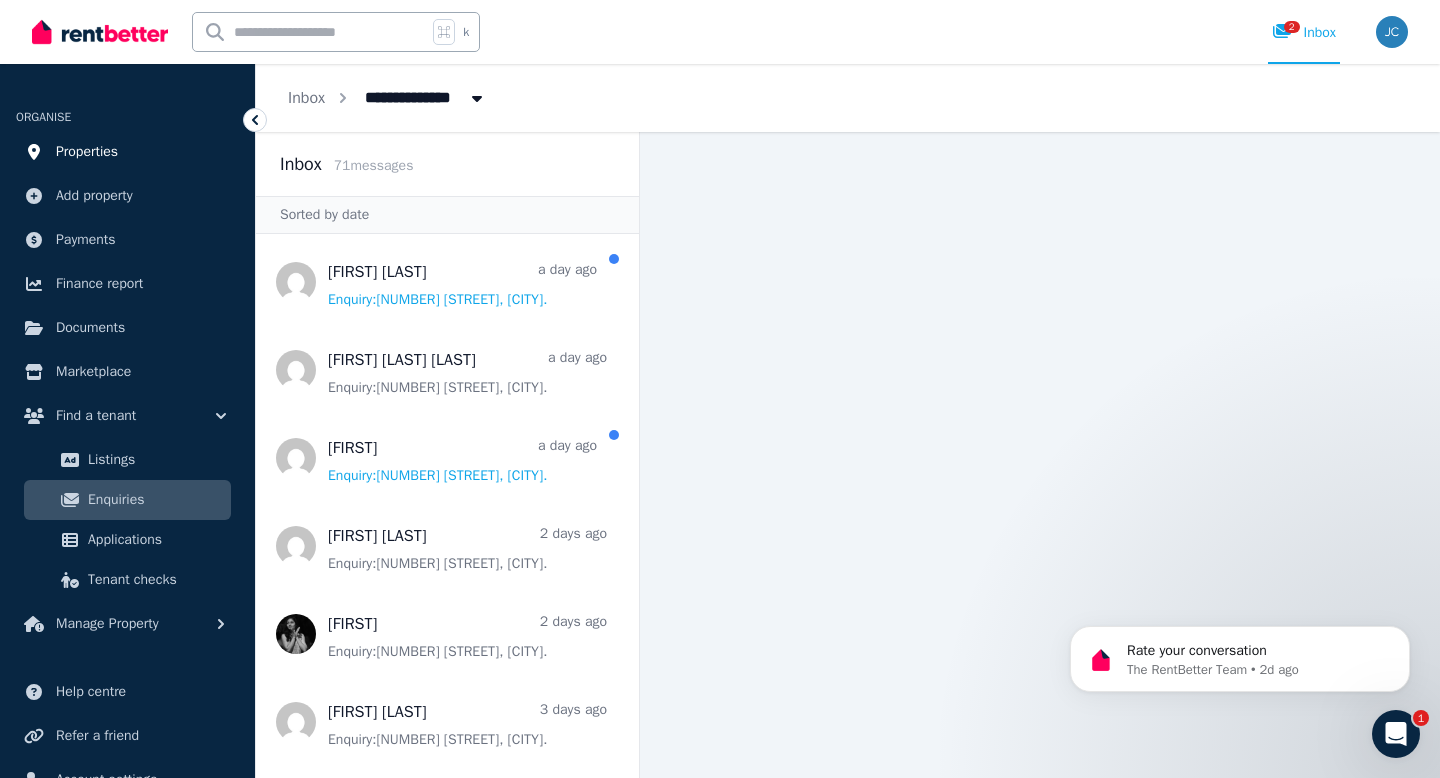 click on "Properties" at bounding box center (87, 152) 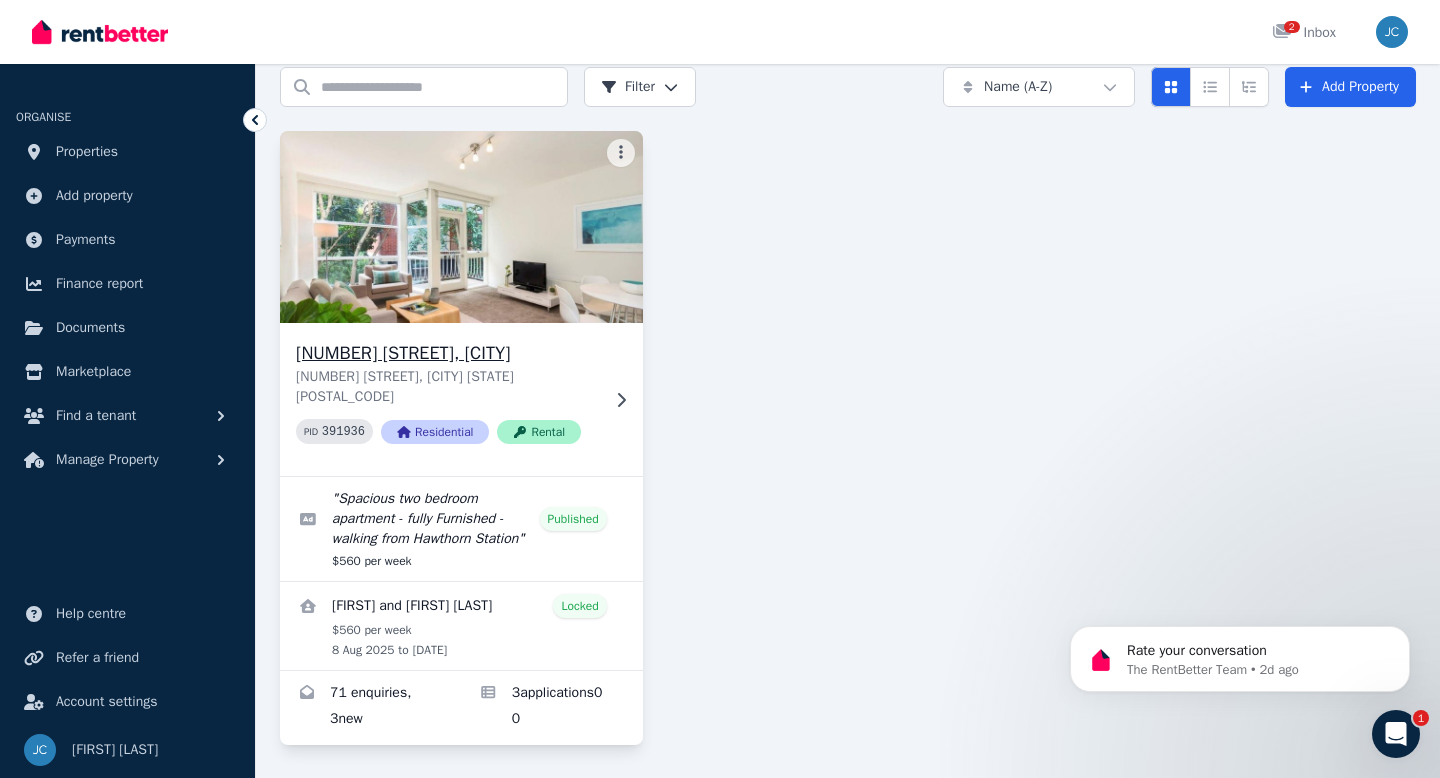 scroll, scrollTop: 108, scrollLeft: 0, axis: vertical 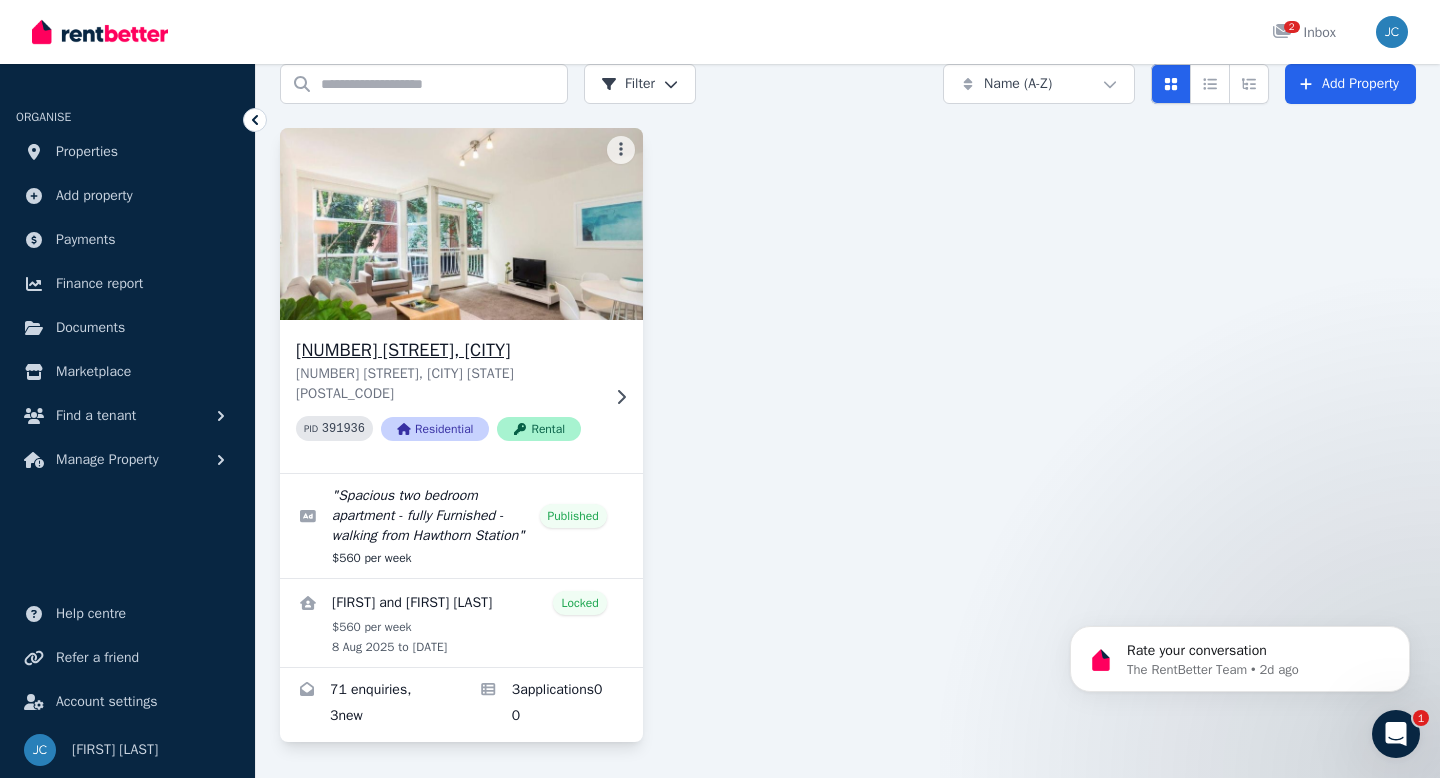 click at bounding box center (461, 224) 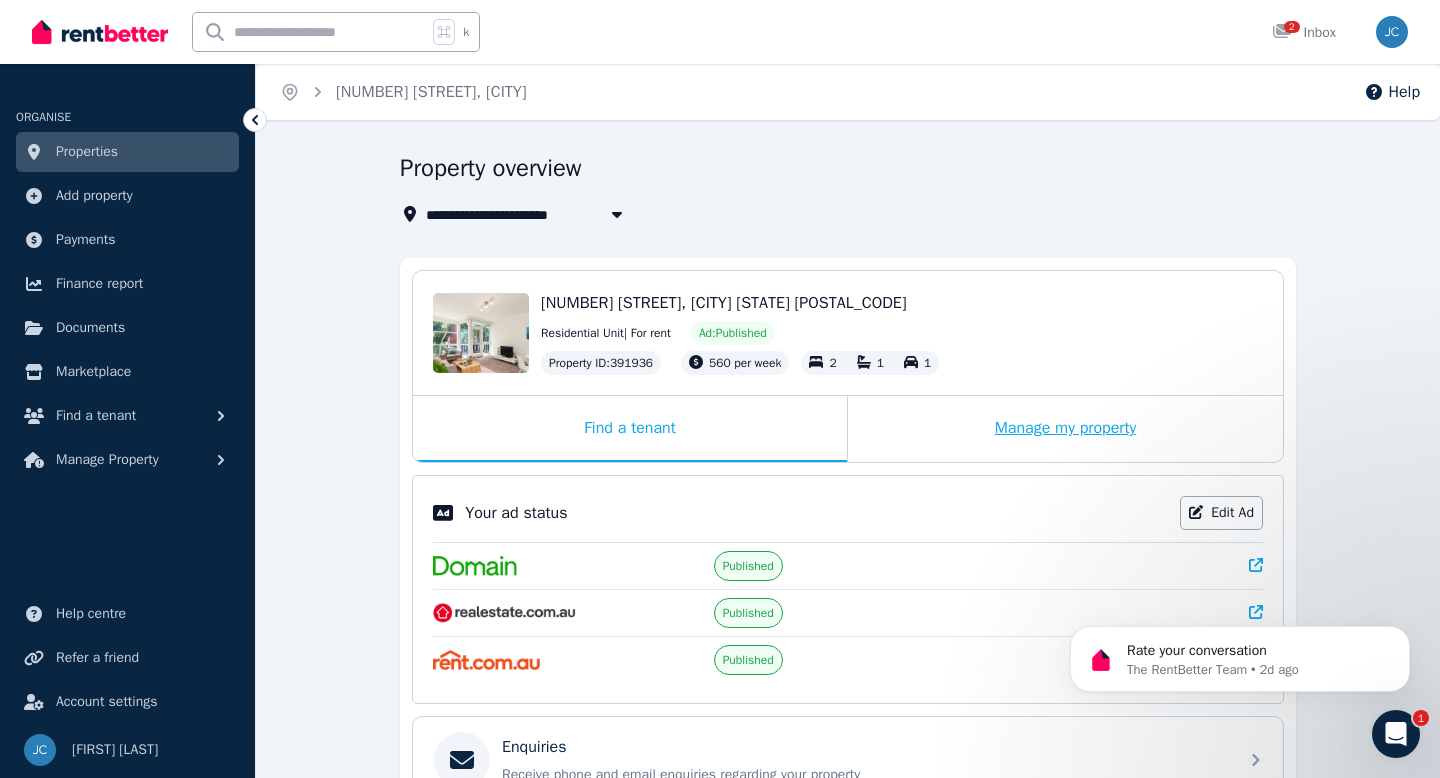 click on "Manage my property" at bounding box center (1065, 429) 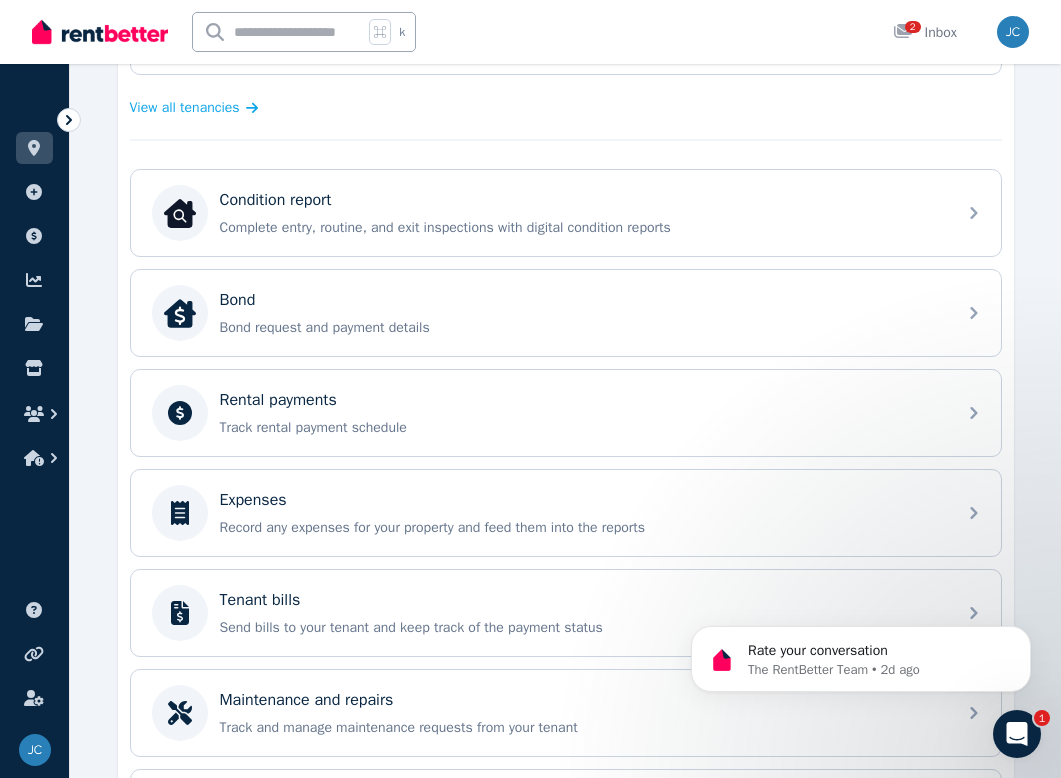 scroll, scrollTop: 0, scrollLeft: 0, axis: both 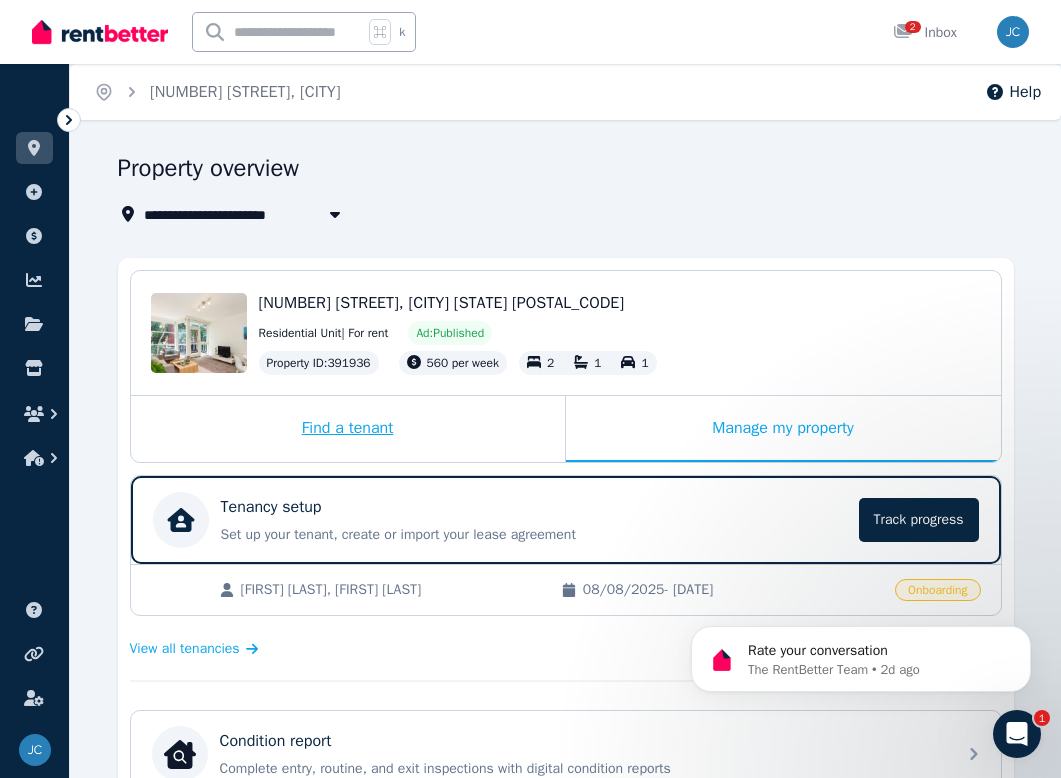 click on "Find a tenant" at bounding box center (348, 429) 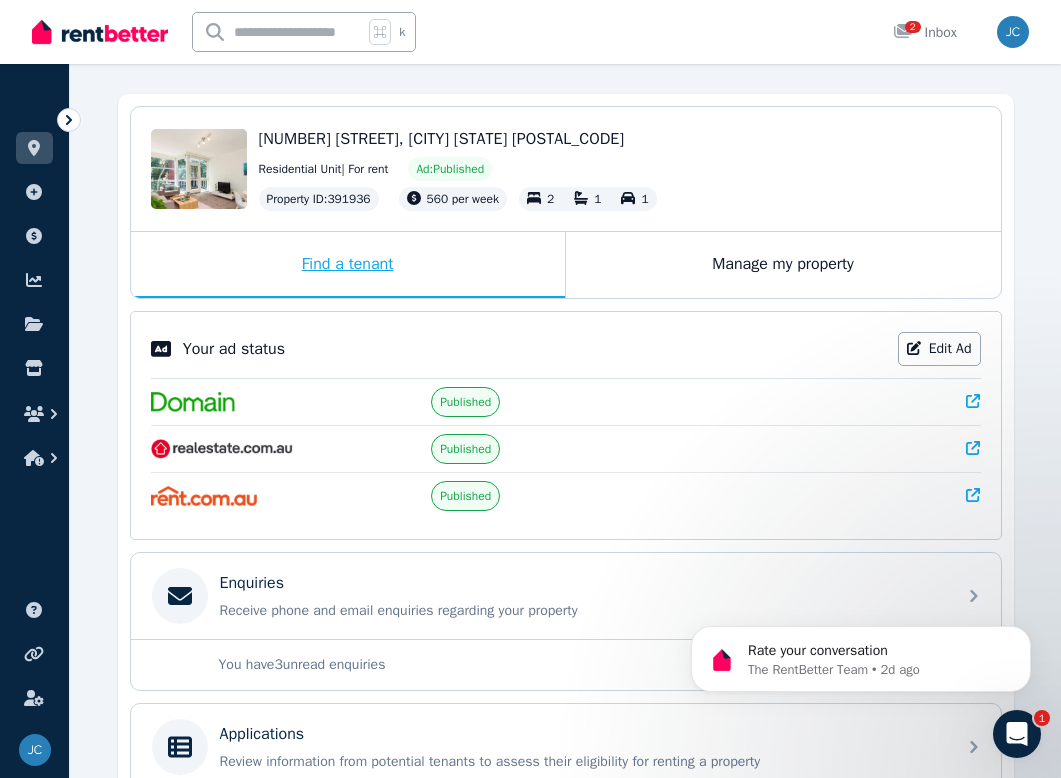 scroll, scrollTop: 175, scrollLeft: 0, axis: vertical 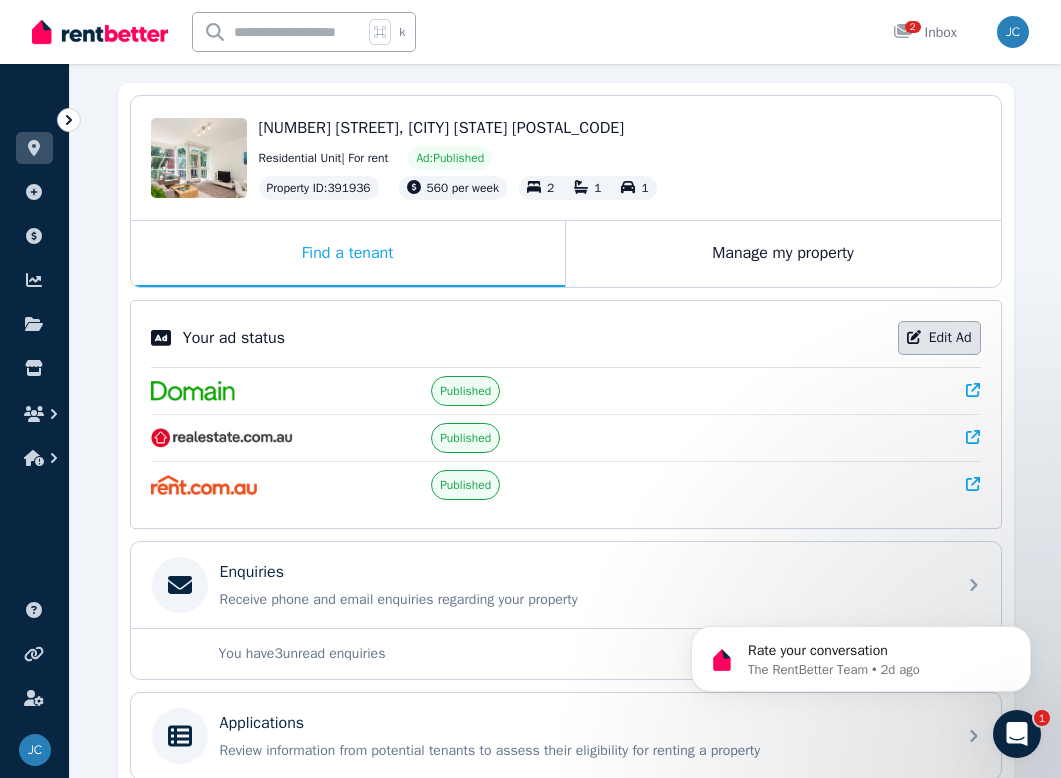 click on "Edit Ad" at bounding box center [939, 338] 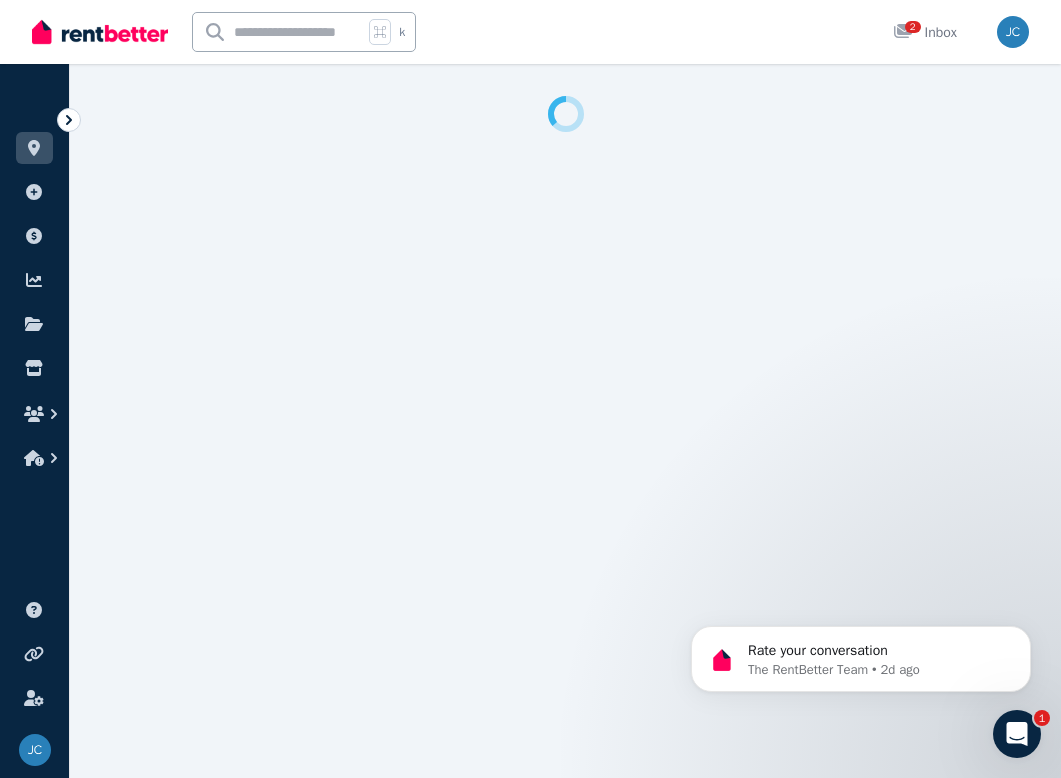 select on "**********" 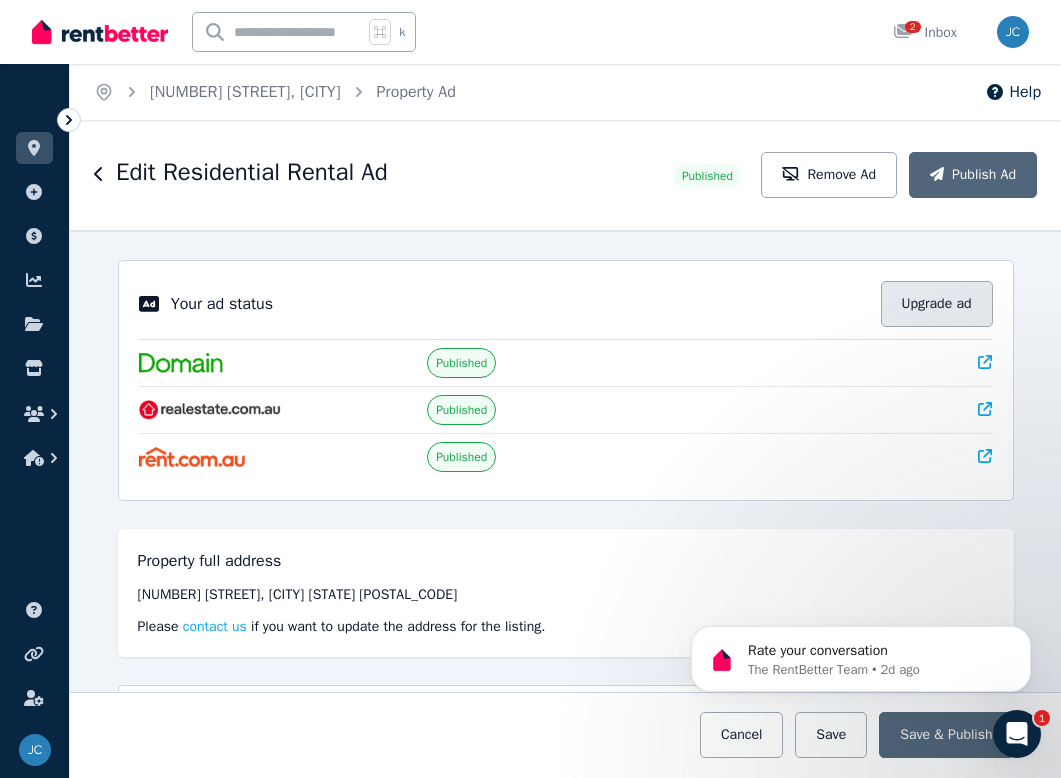 click on "Upgrade ad" at bounding box center (937, 304) 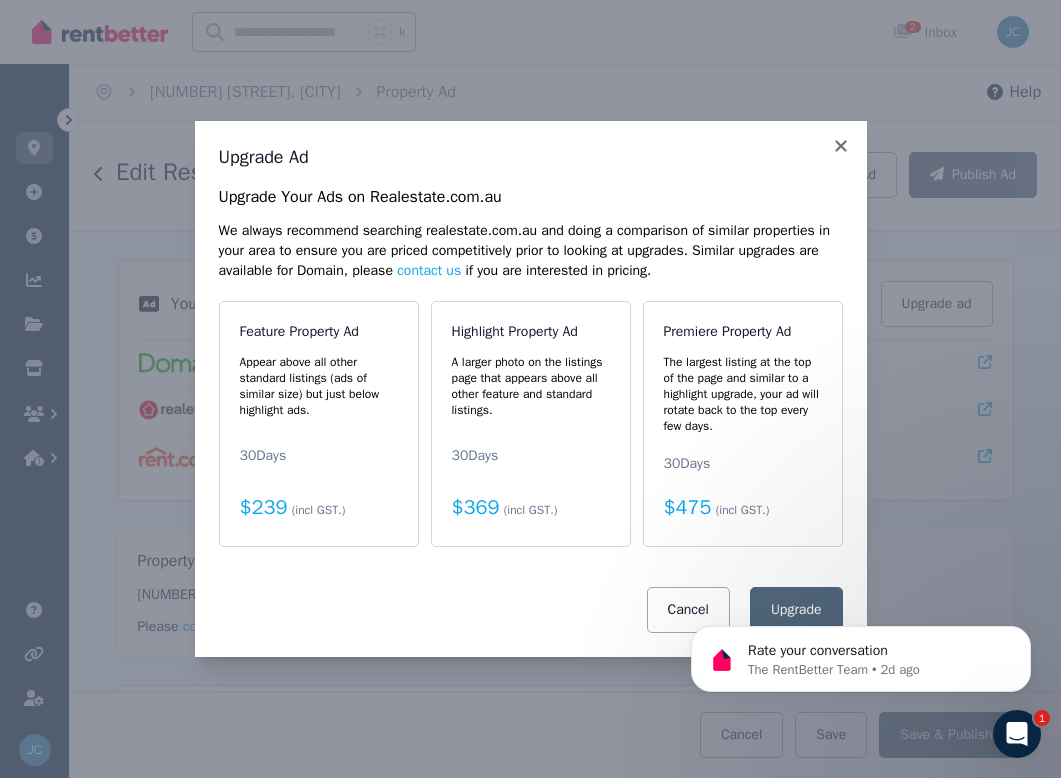 click on "Rate your conversation The RentBetter Team • [TIME_REFERENCE] ago" at bounding box center (861, 654) 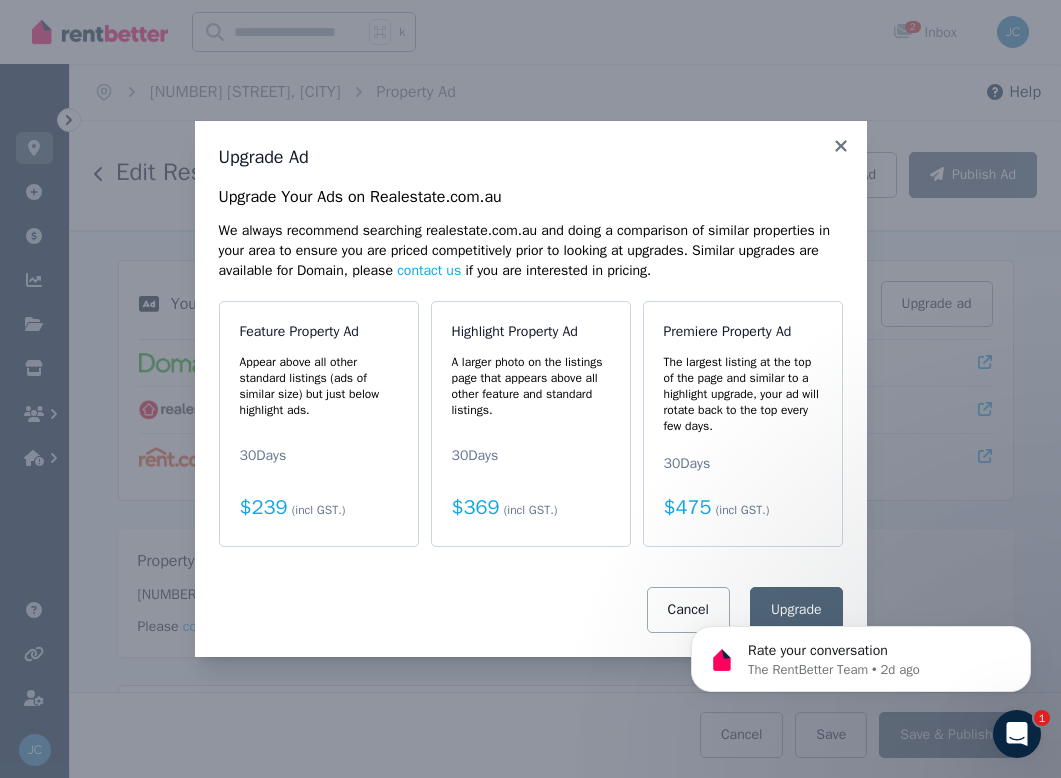 click on "Rate your conversation The RentBetter Team • [TIME_REFERENCE] ago" at bounding box center [861, 654] 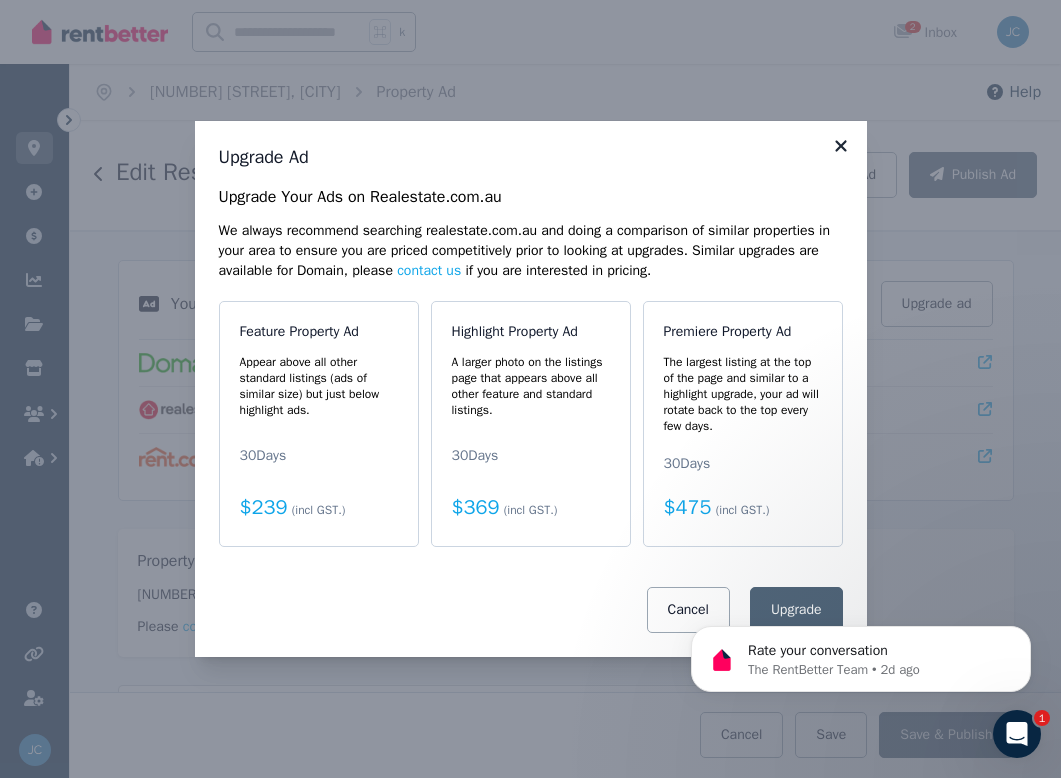 click 